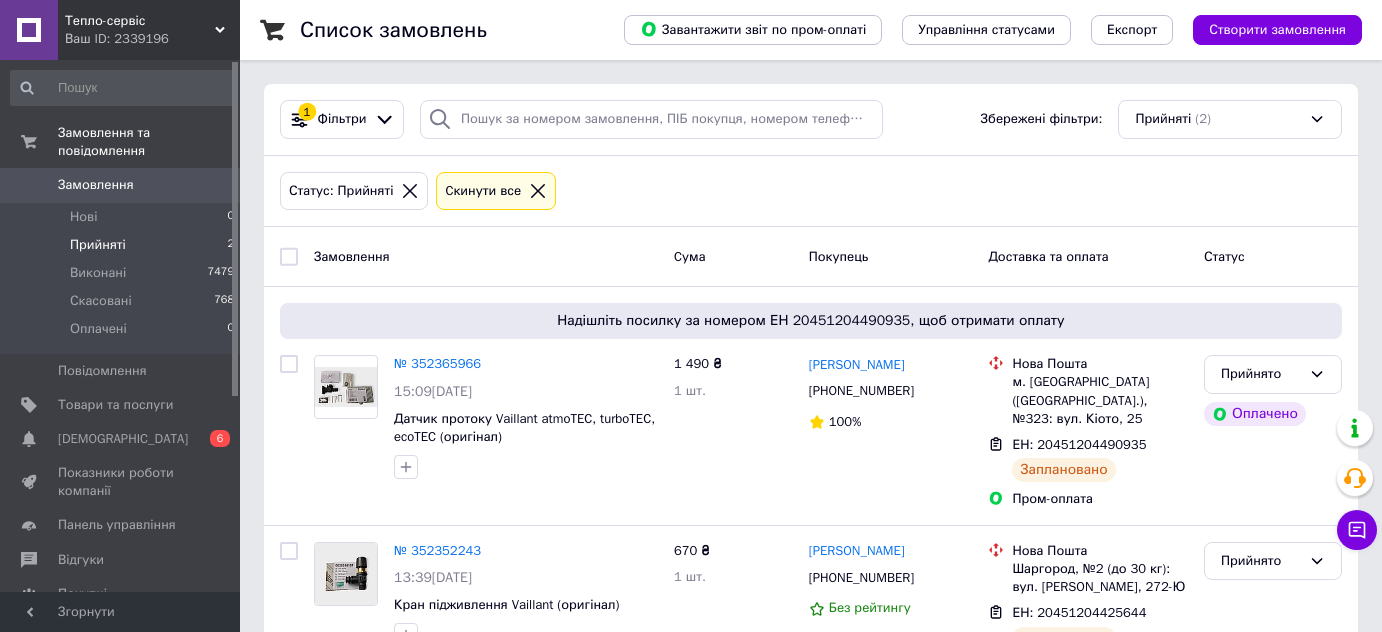scroll, scrollTop: 0, scrollLeft: 0, axis: both 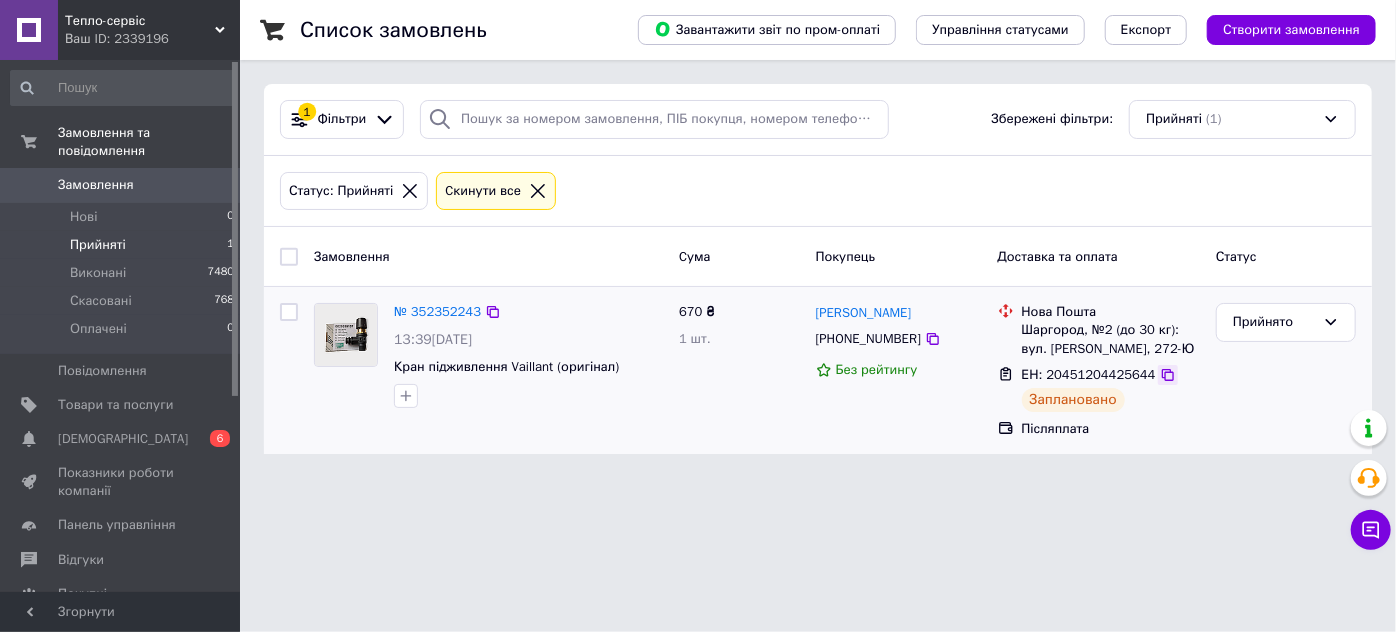 click 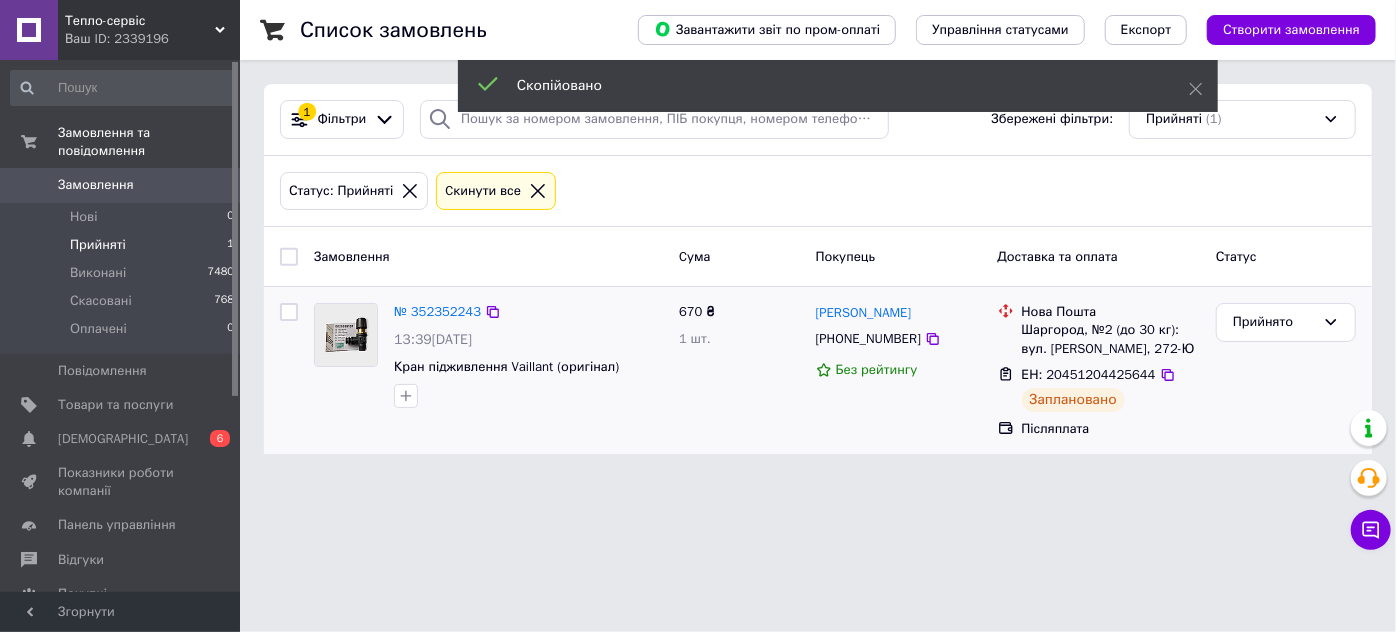 click on "[PHONE_NUMBER]" at bounding box center [868, 338] 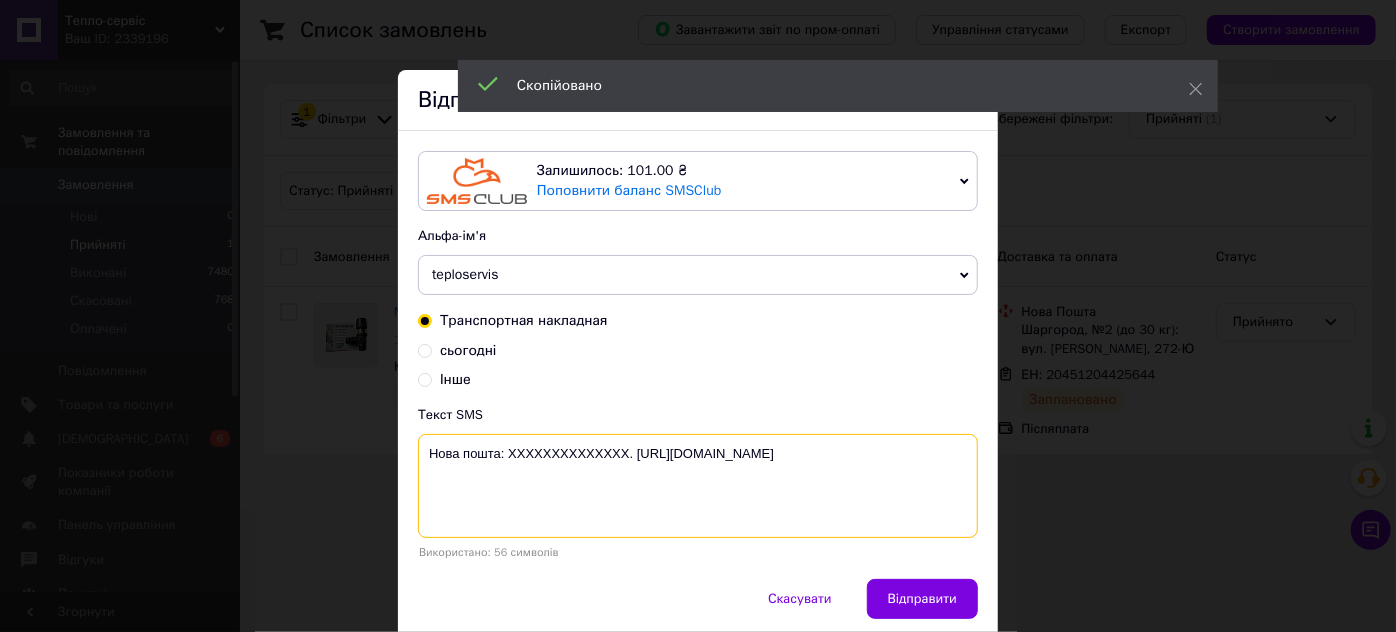 click on "Нова пошта: XXXXXXXXXXXXXX. https://teplo-servis.com.ua/" at bounding box center (698, 486) 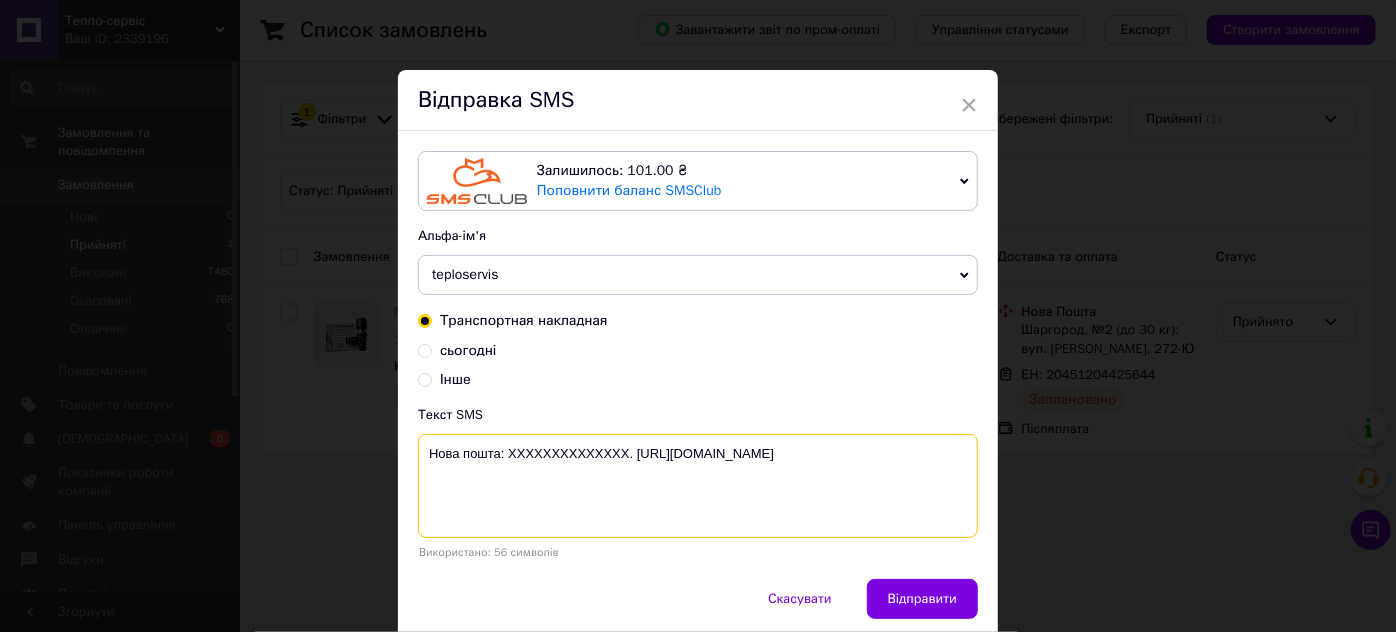 paste on "20451204425644" 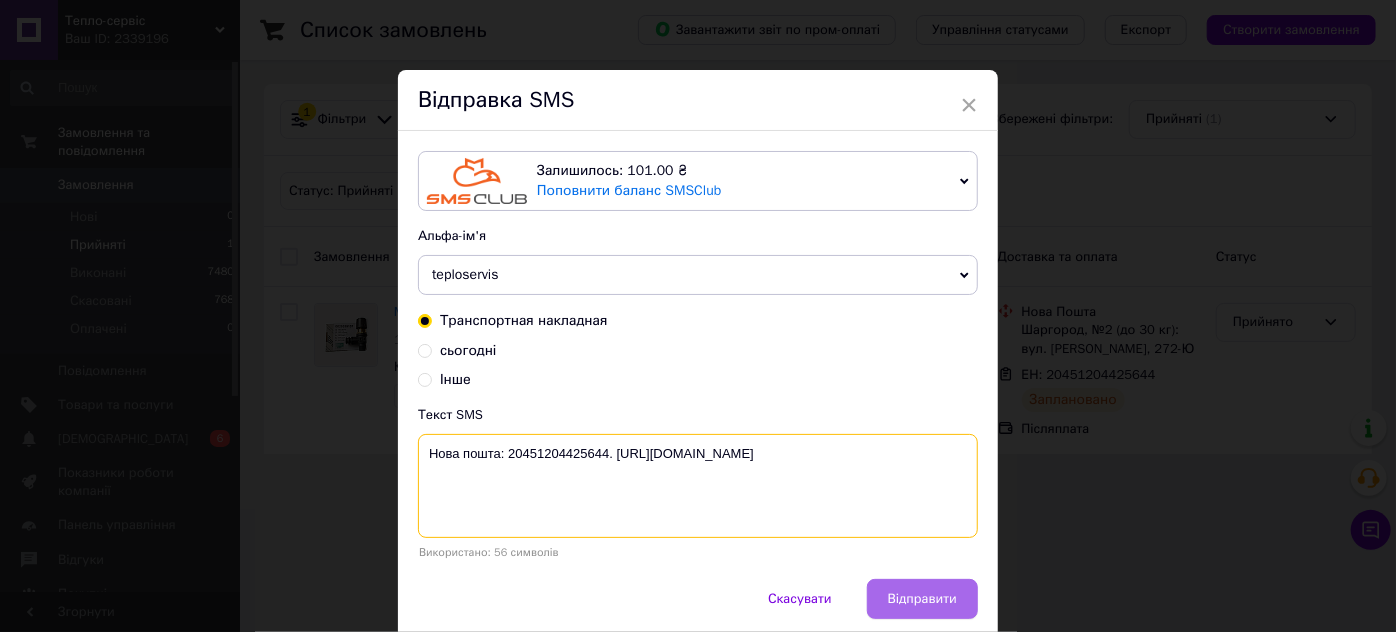 type on "Нова пошта: 20451204425644. https://teplo-servis.com.ua/" 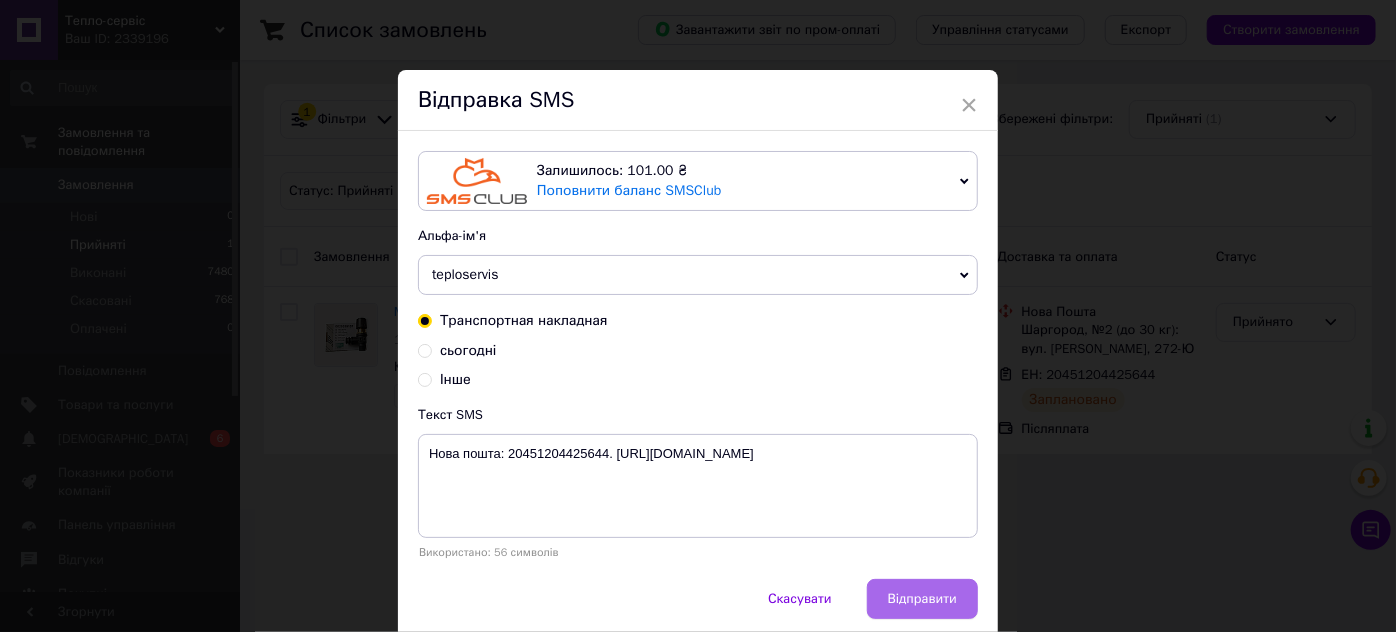 click on "Відправити" at bounding box center [922, 599] 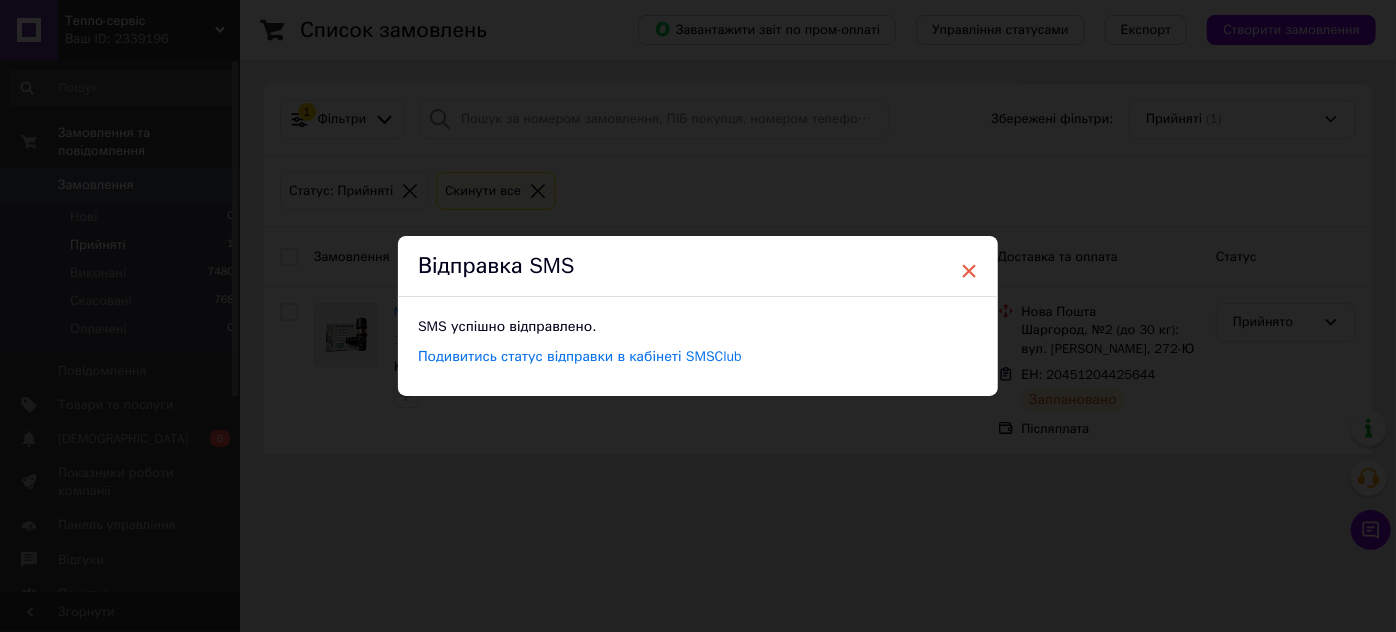 click on "×" at bounding box center (969, 271) 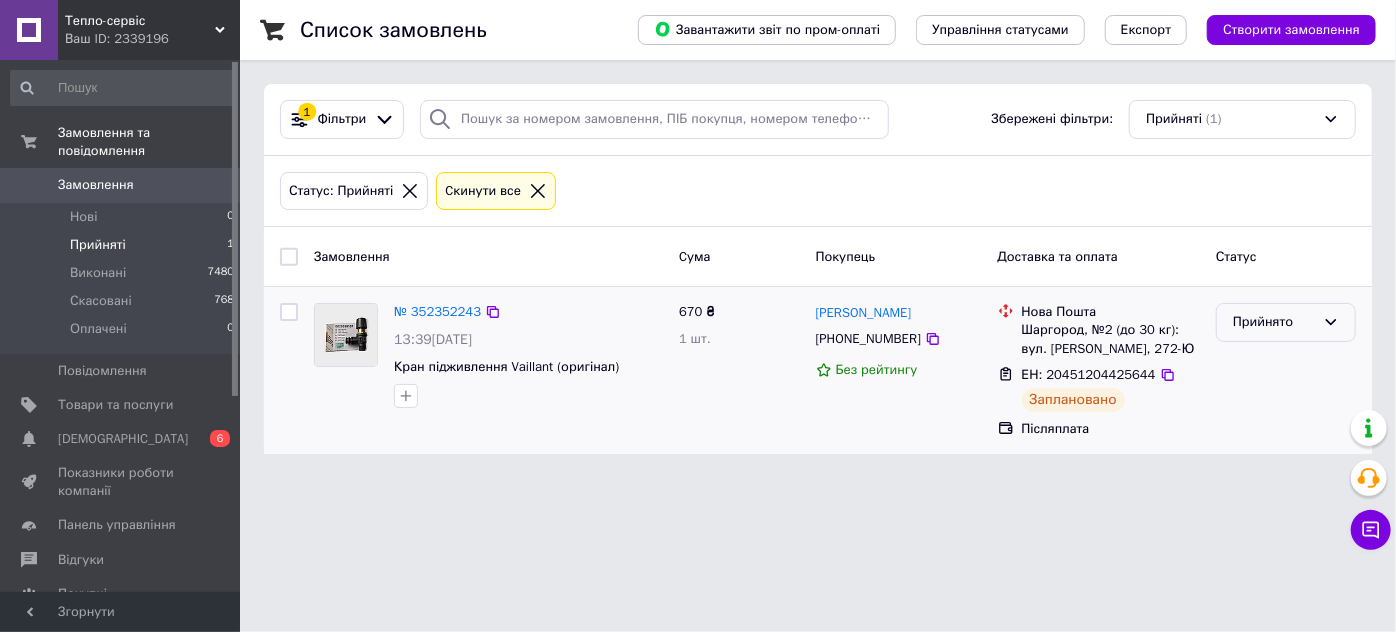click on "Прийнято" at bounding box center [1274, 322] 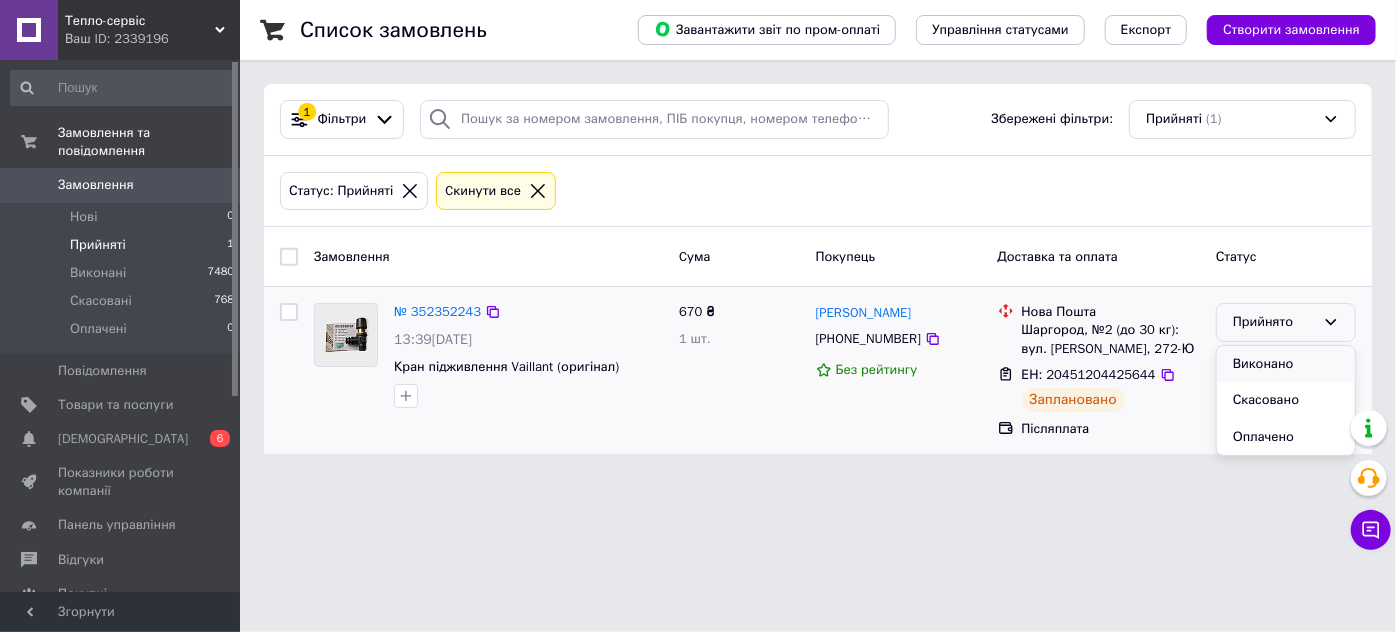 click on "Виконано" at bounding box center [1286, 364] 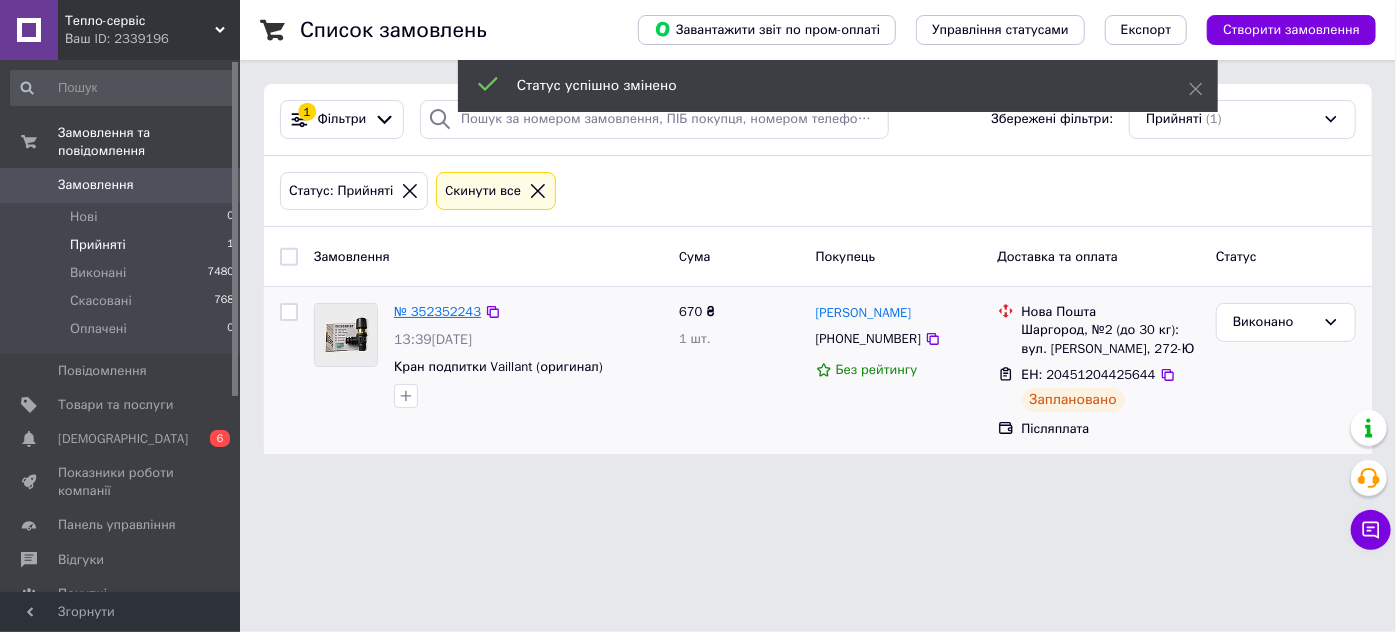 click on "№ 352352243" at bounding box center [437, 311] 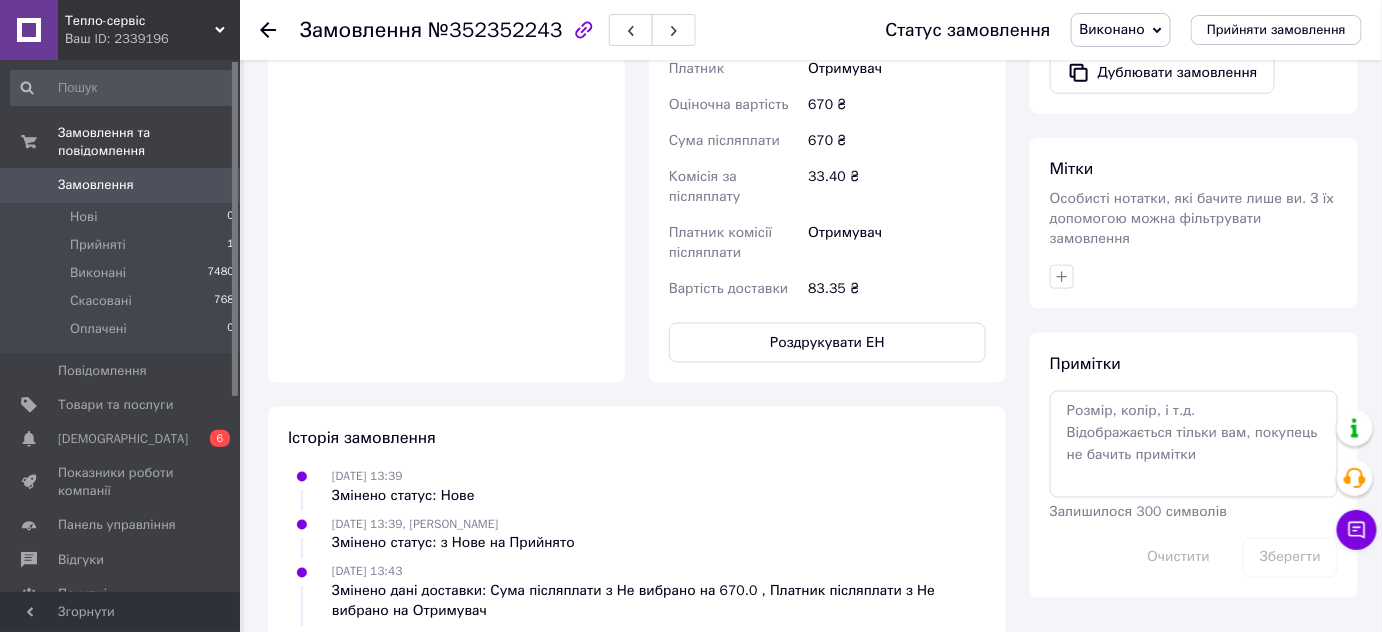 scroll, scrollTop: 1072, scrollLeft: 0, axis: vertical 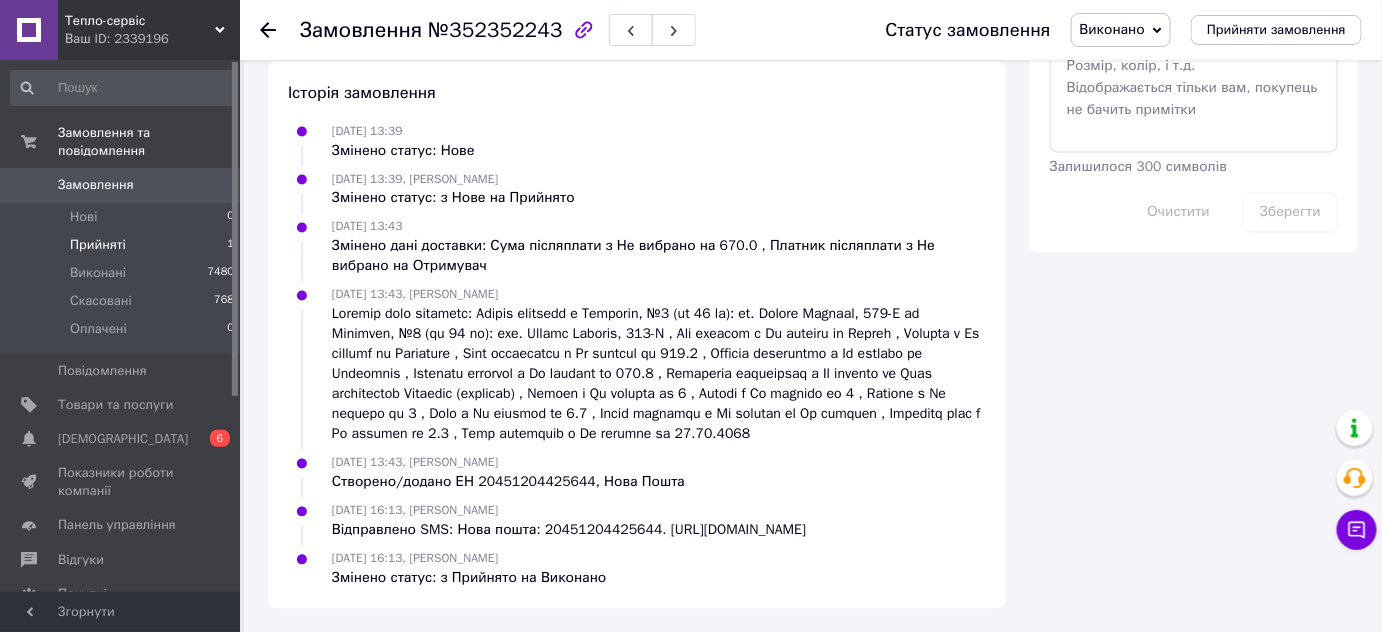 click on "Прийняті" at bounding box center (98, 245) 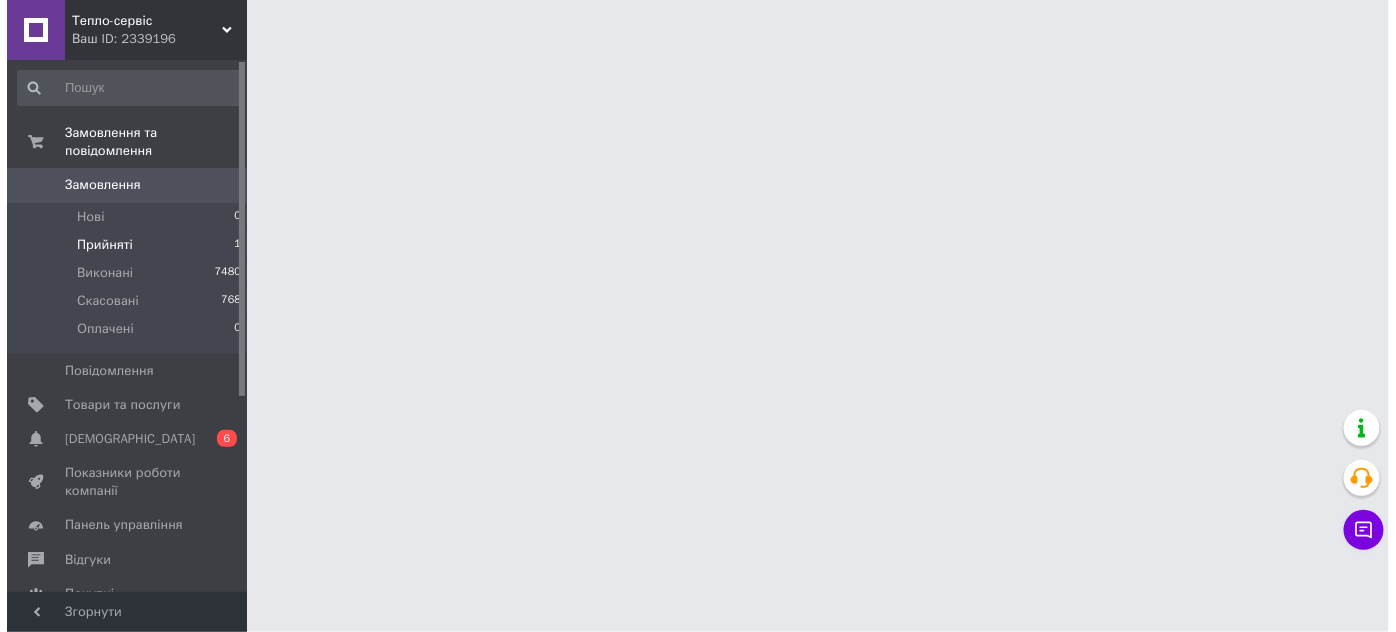 scroll, scrollTop: 0, scrollLeft: 0, axis: both 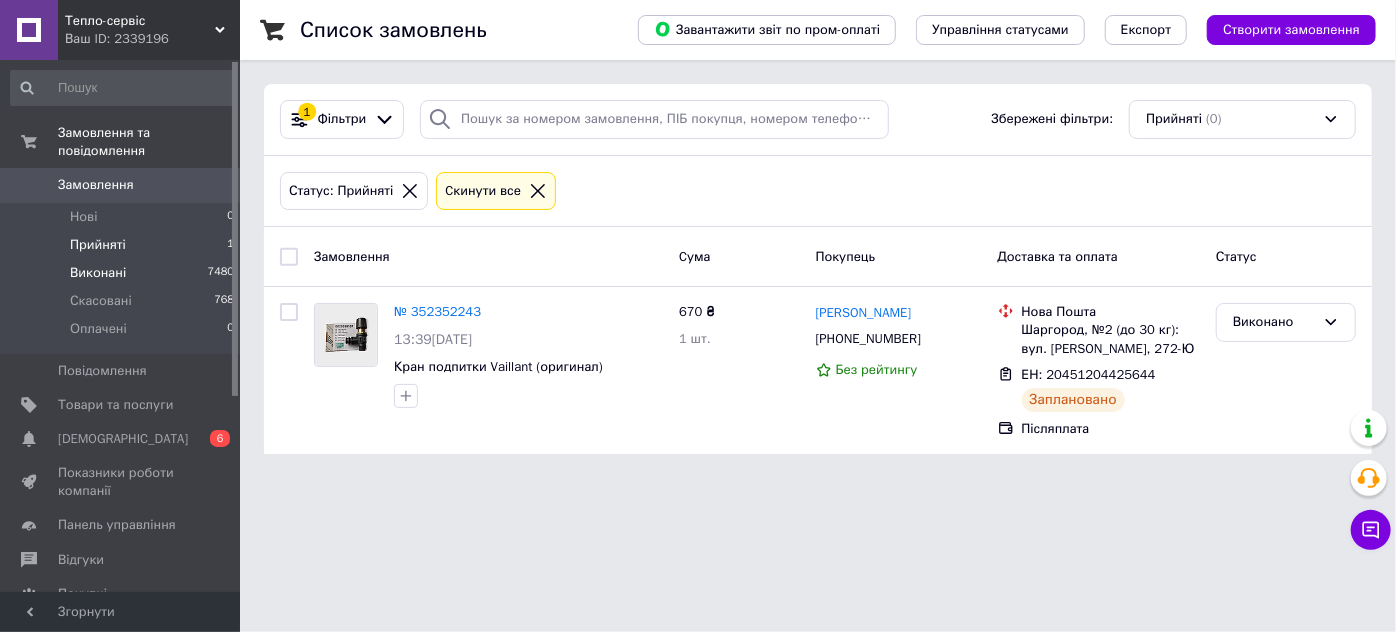 click on "Виконані" at bounding box center [98, 273] 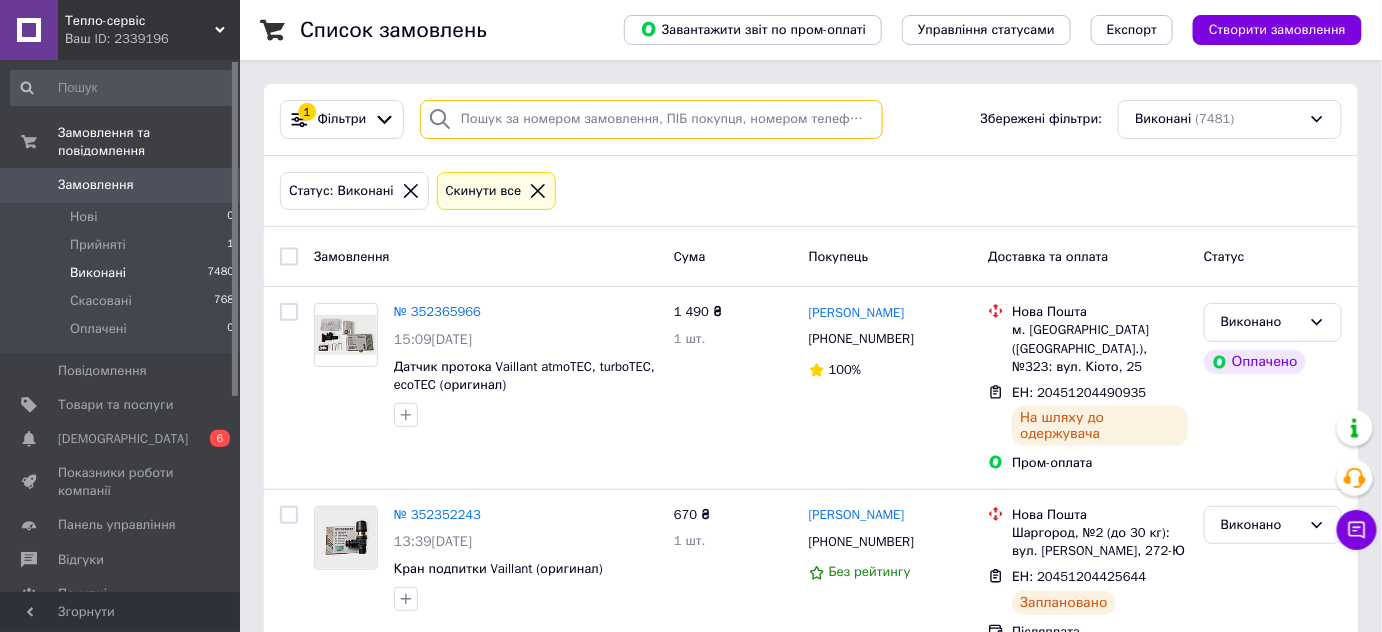 click at bounding box center [651, 119] 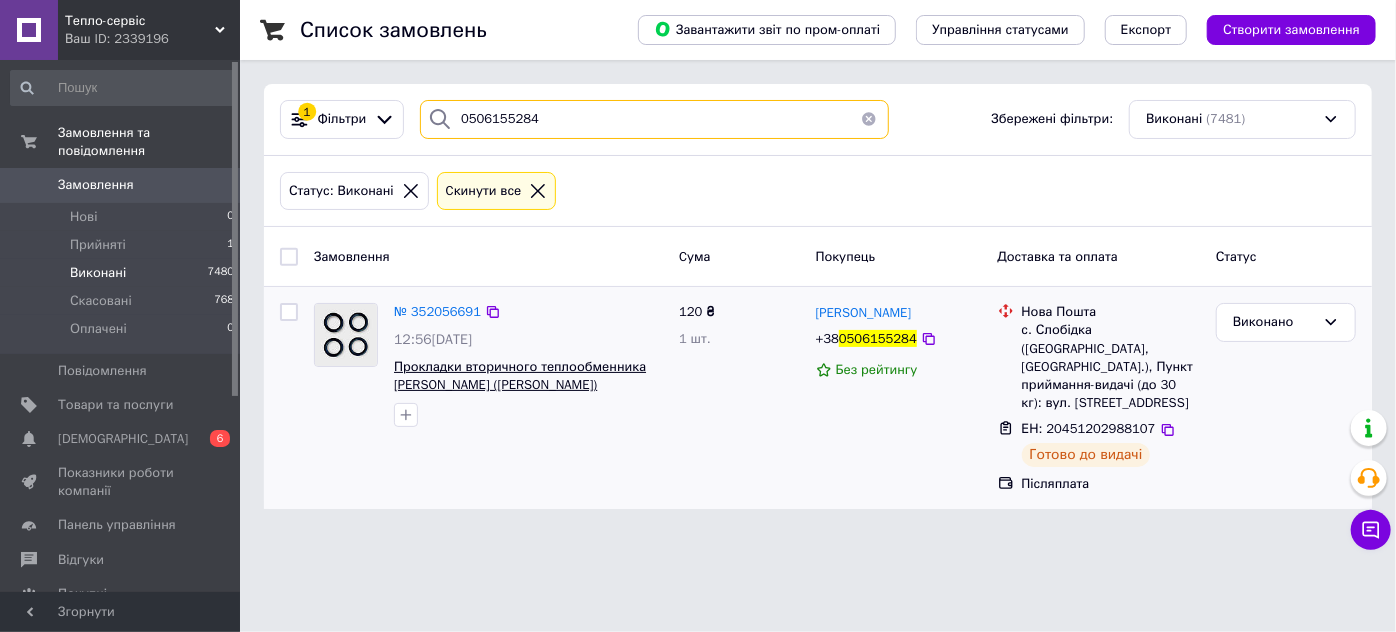 type on "0506155284" 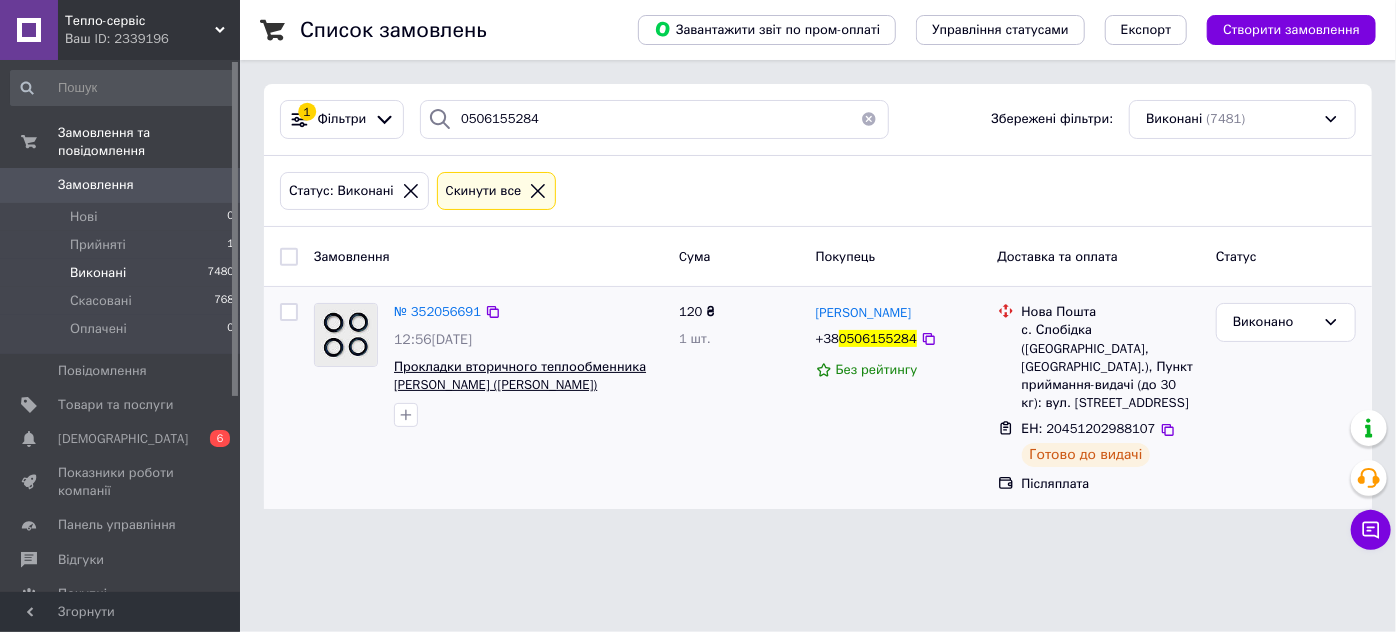 click on "Прокладки вторичного теплообменника [PERSON_NAME] ([PERSON_NAME])" at bounding box center [520, 376] 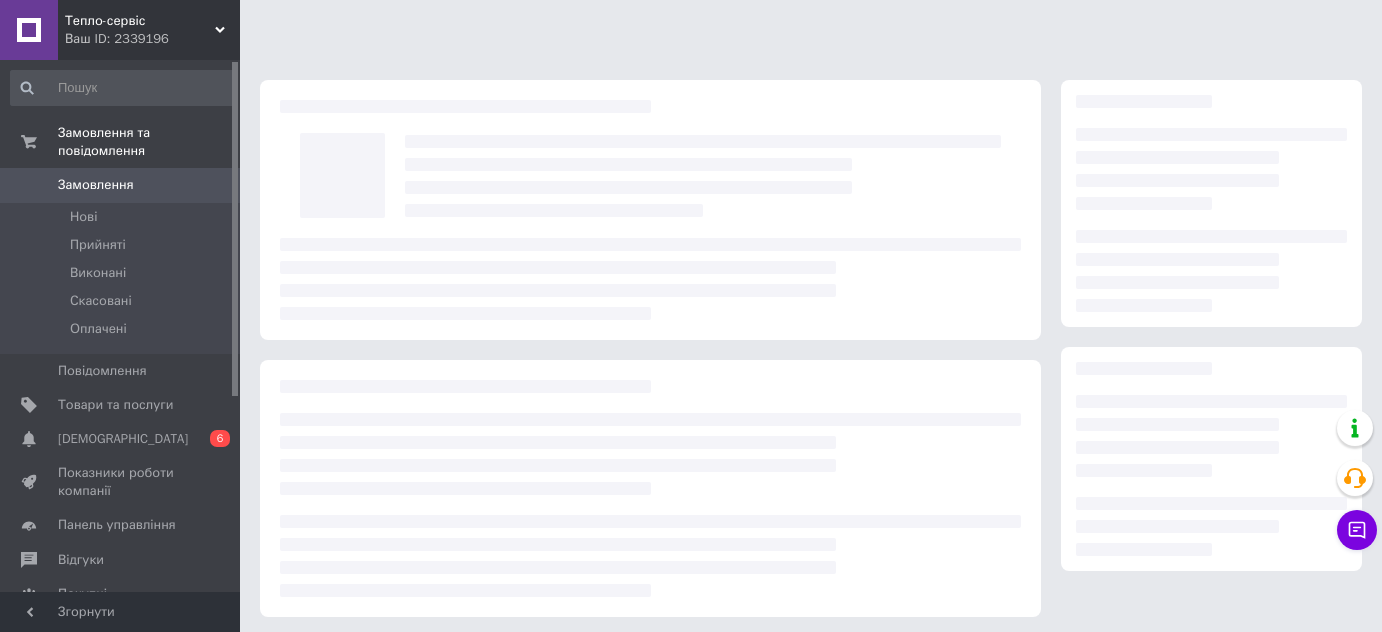 scroll, scrollTop: 0, scrollLeft: 0, axis: both 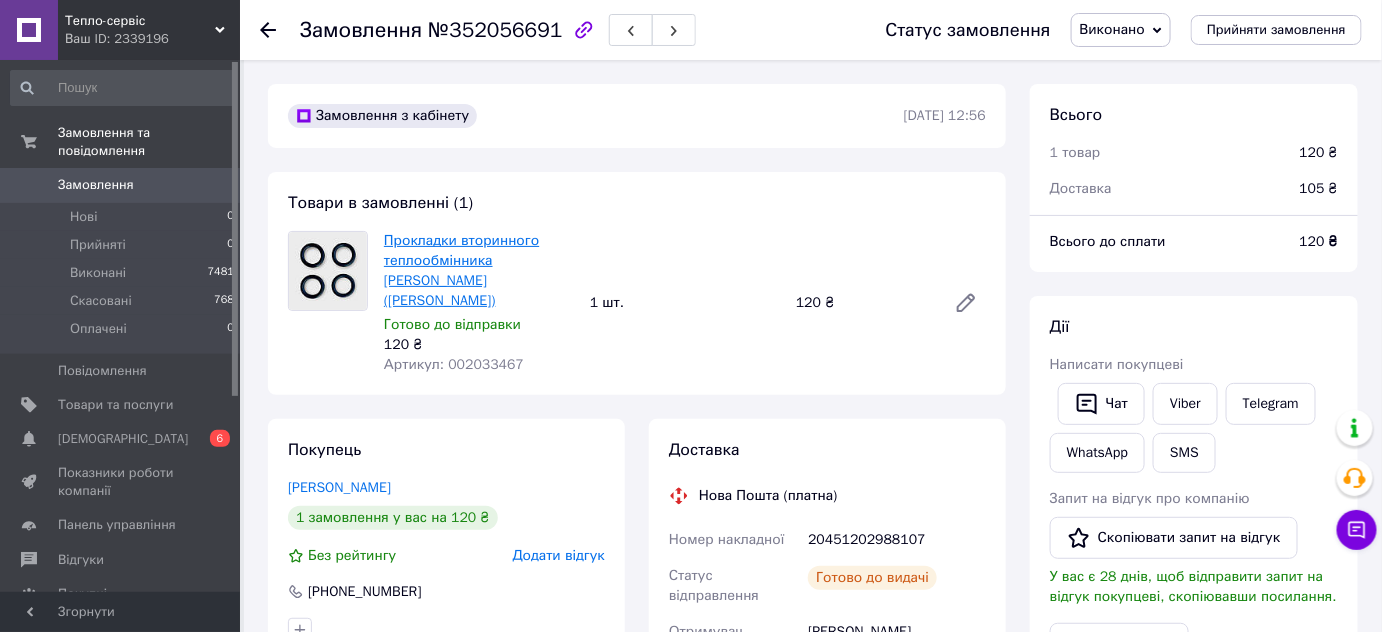 click on "Прокладки вторинного теплообмінника [PERSON_NAME] ([PERSON_NAME])" at bounding box center (461, 270) 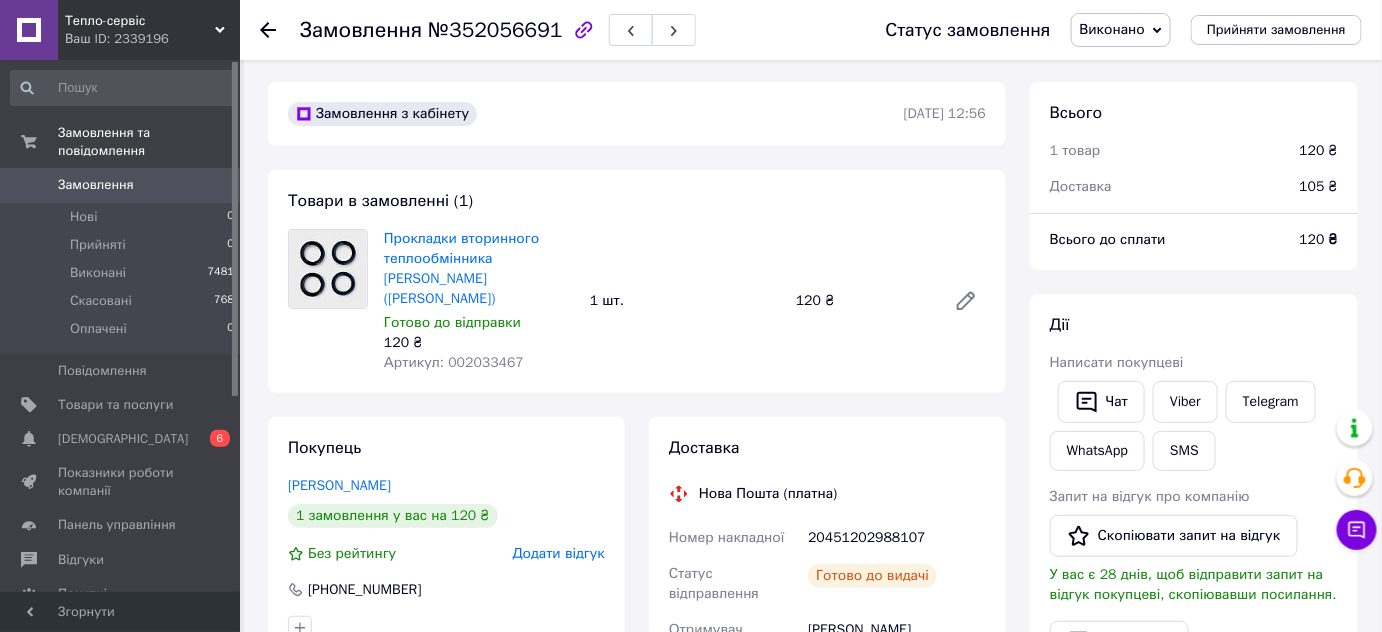 scroll, scrollTop: 0, scrollLeft: 0, axis: both 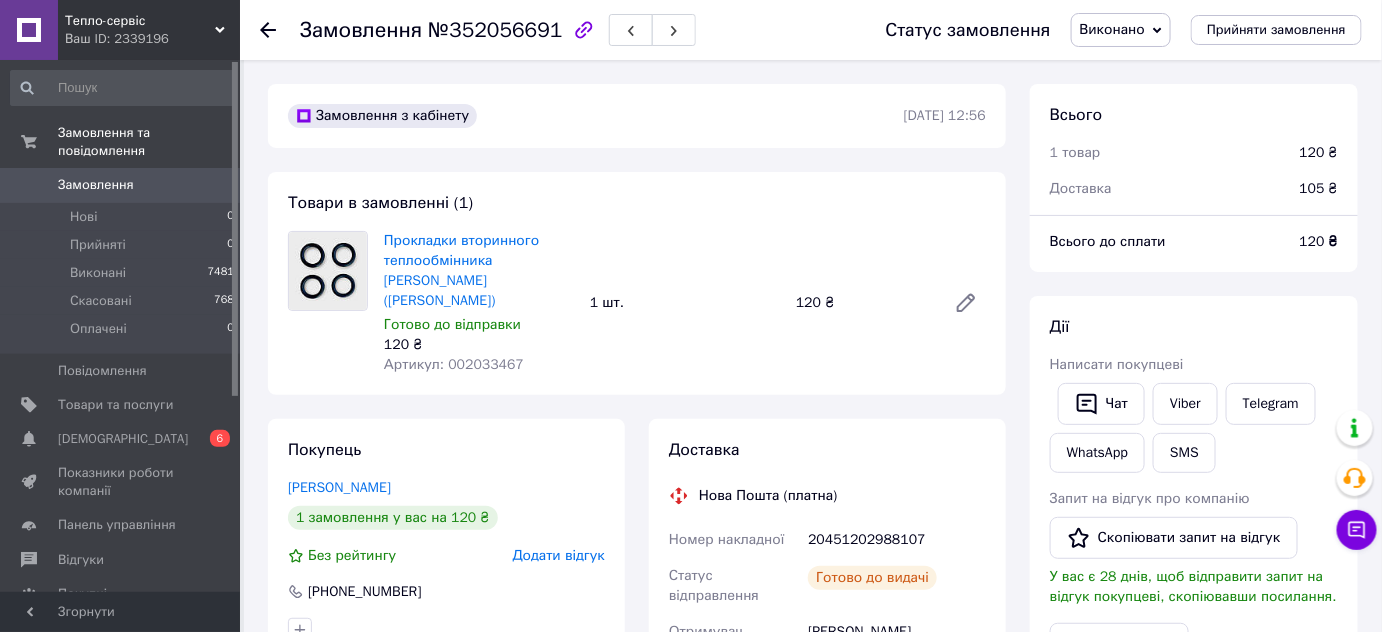 click on "Артикул: 002033467" at bounding box center (454, 364) 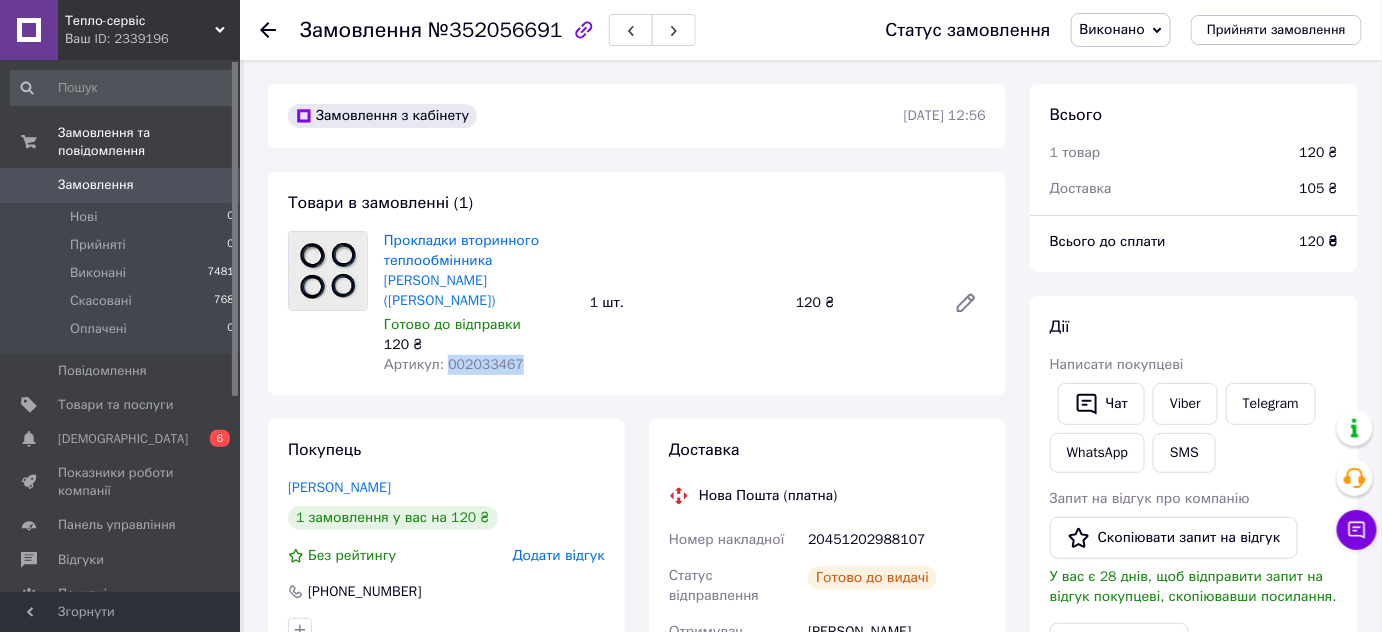 click on "Артикул: 002033467" at bounding box center [454, 364] 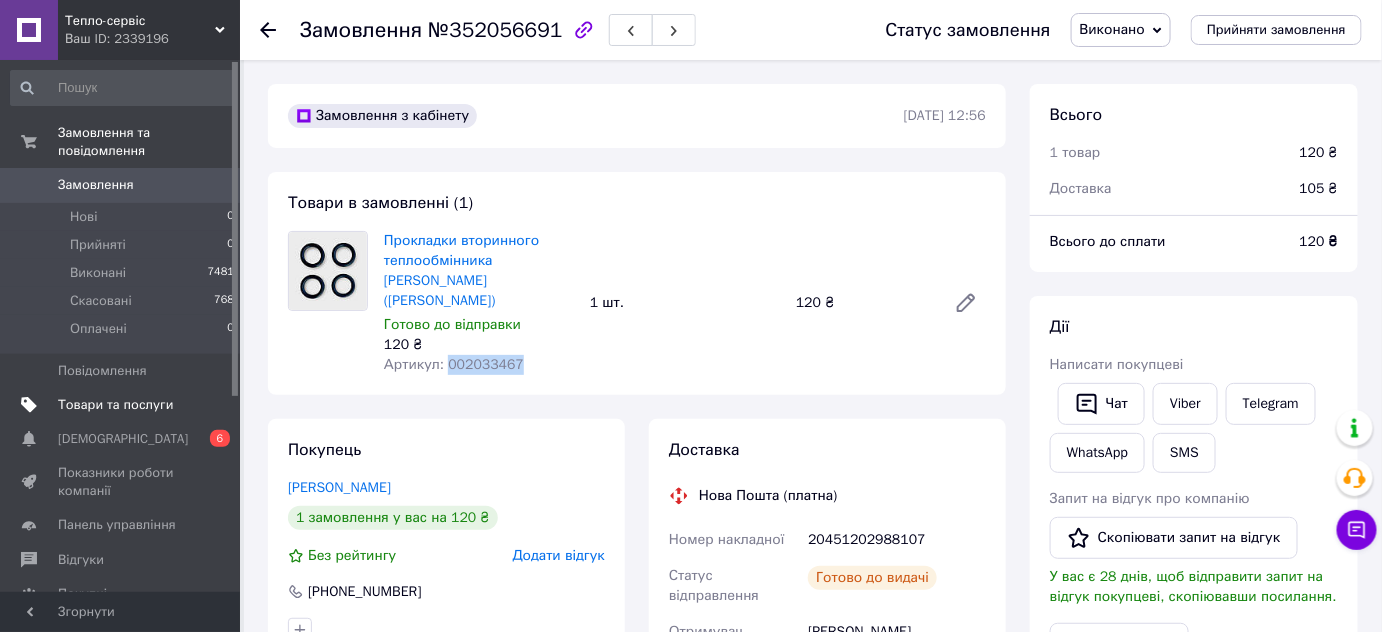 click on "Товари та послуги" at bounding box center [115, 405] 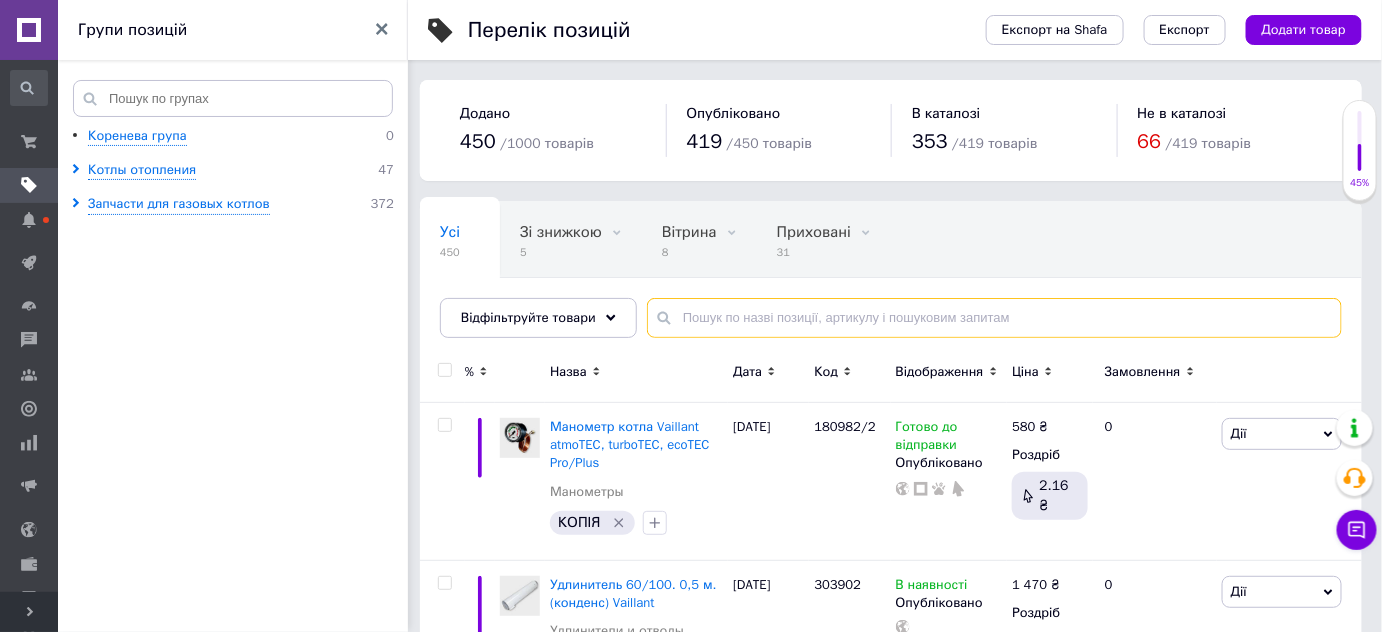 click at bounding box center (994, 318) 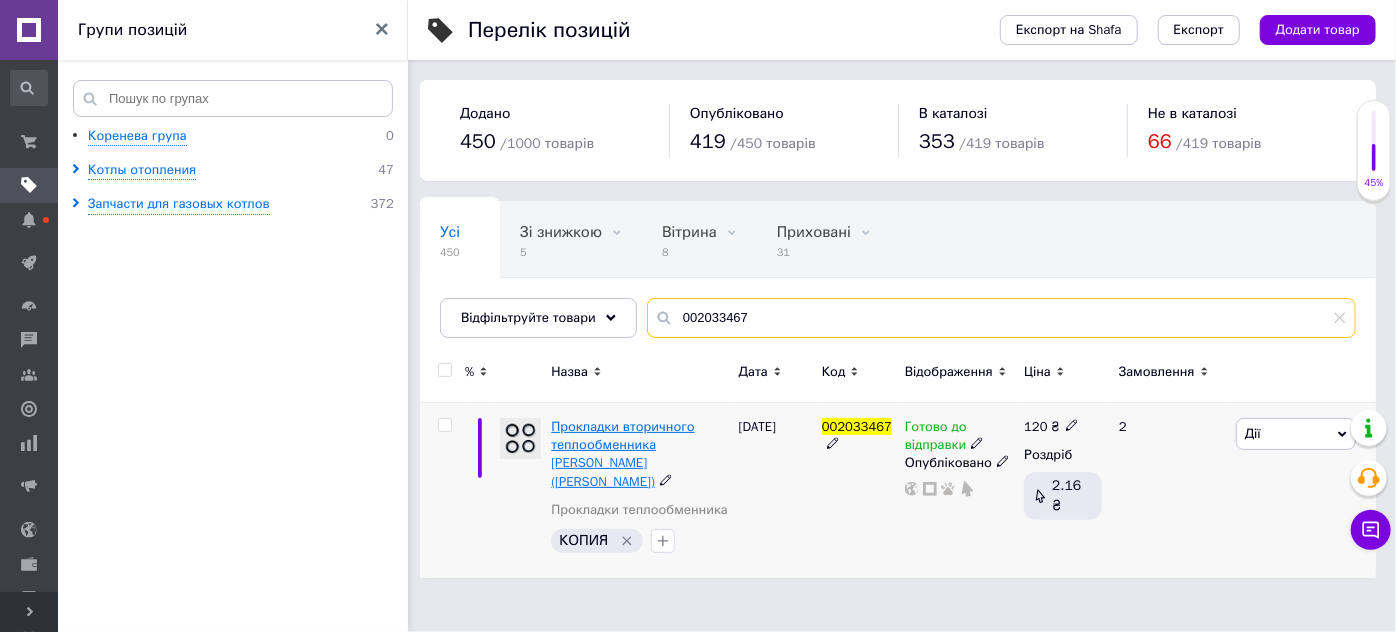 type on "002033467" 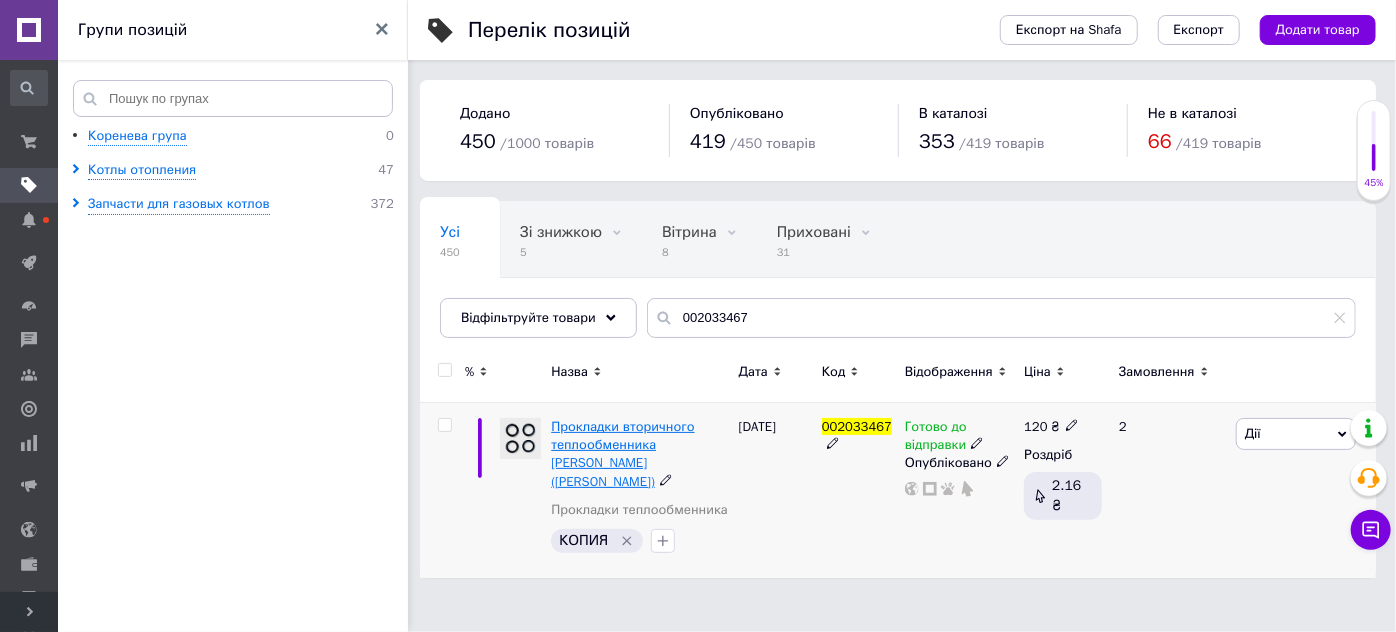 click on "Прокладки вторичного теплообменника [PERSON_NAME] ([PERSON_NAME])" at bounding box center [622, 454] 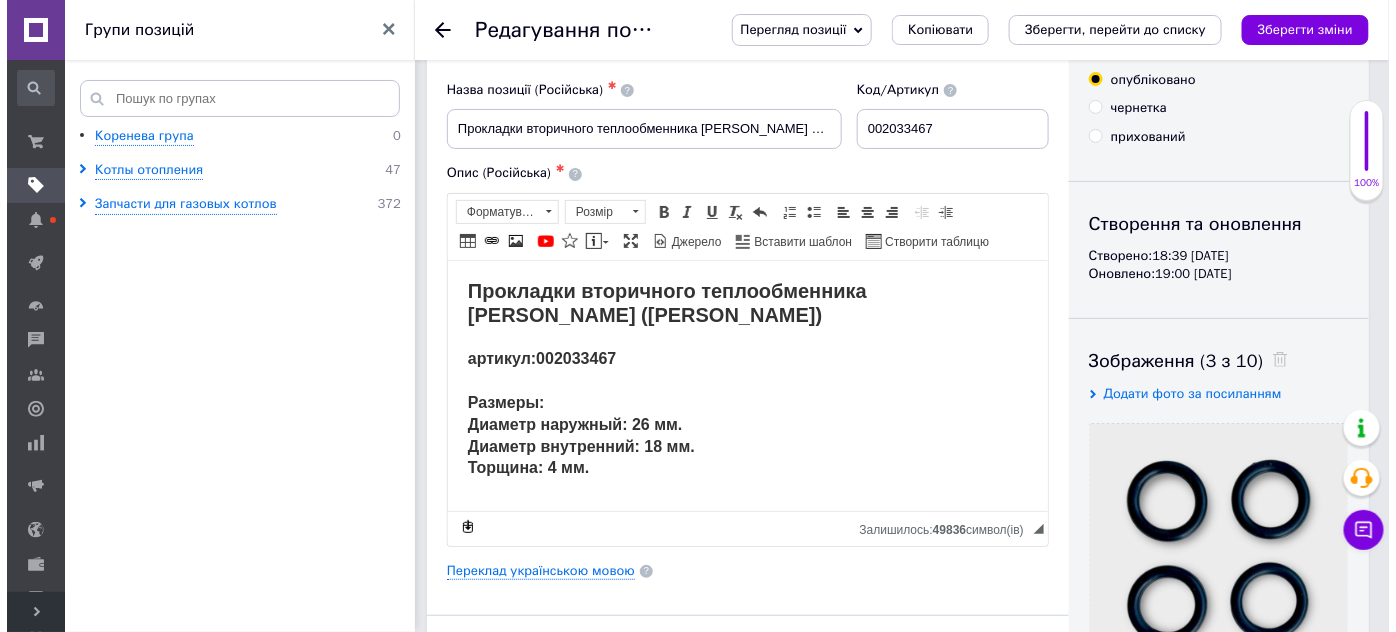 scroll, scrollTop: 181, scrollLeft: 0, axis: vertical 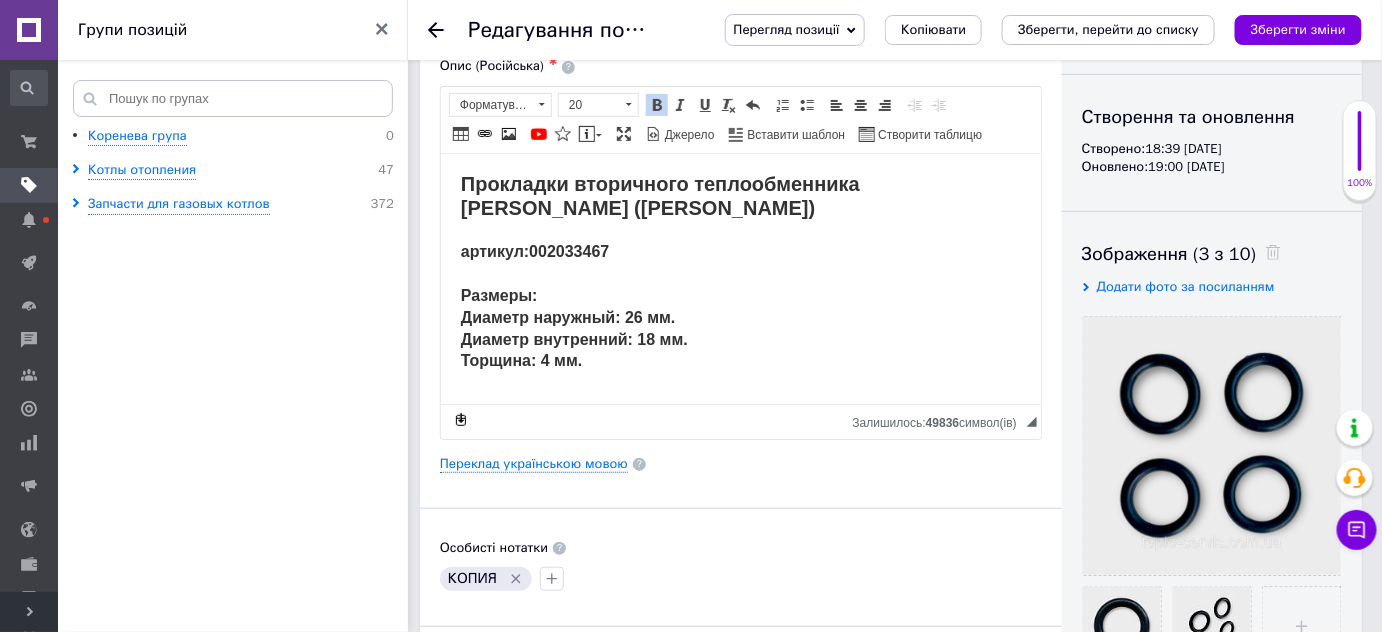 click on "Размеры:  Диаметр наружный: 26 мм. Диаметр внутренний: 18 мм. Торщина: 4 мм." at bounding box center (573, 327) 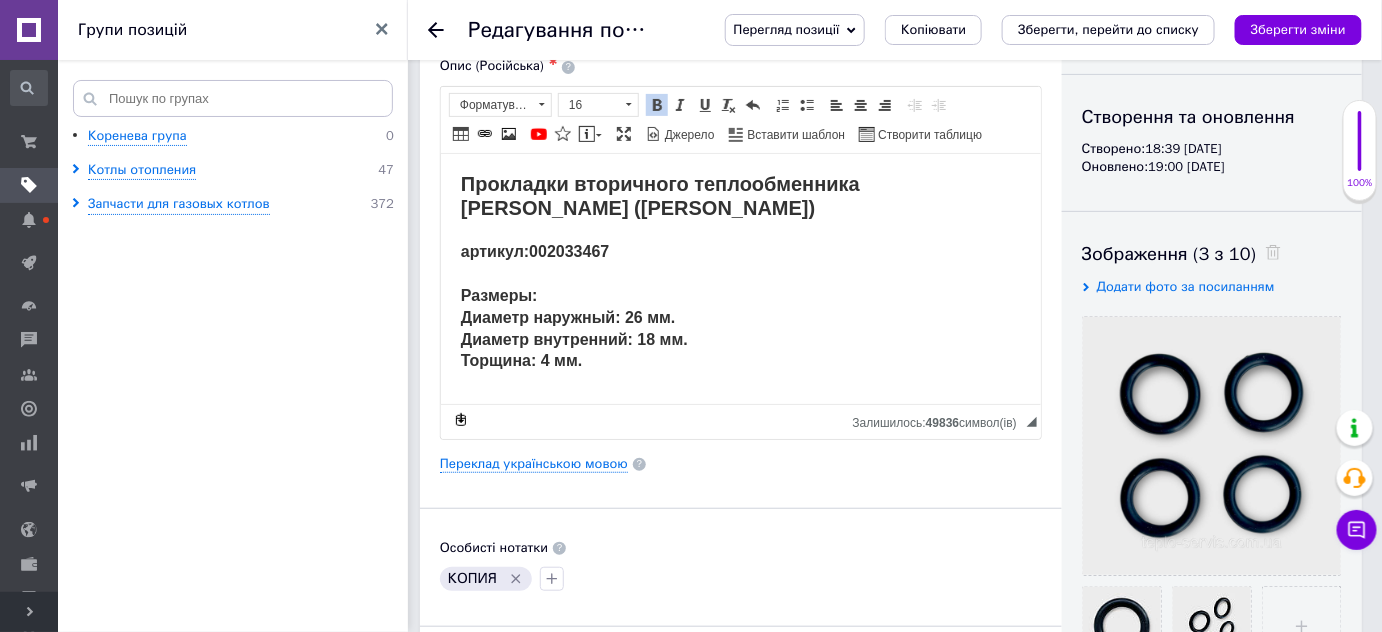 type 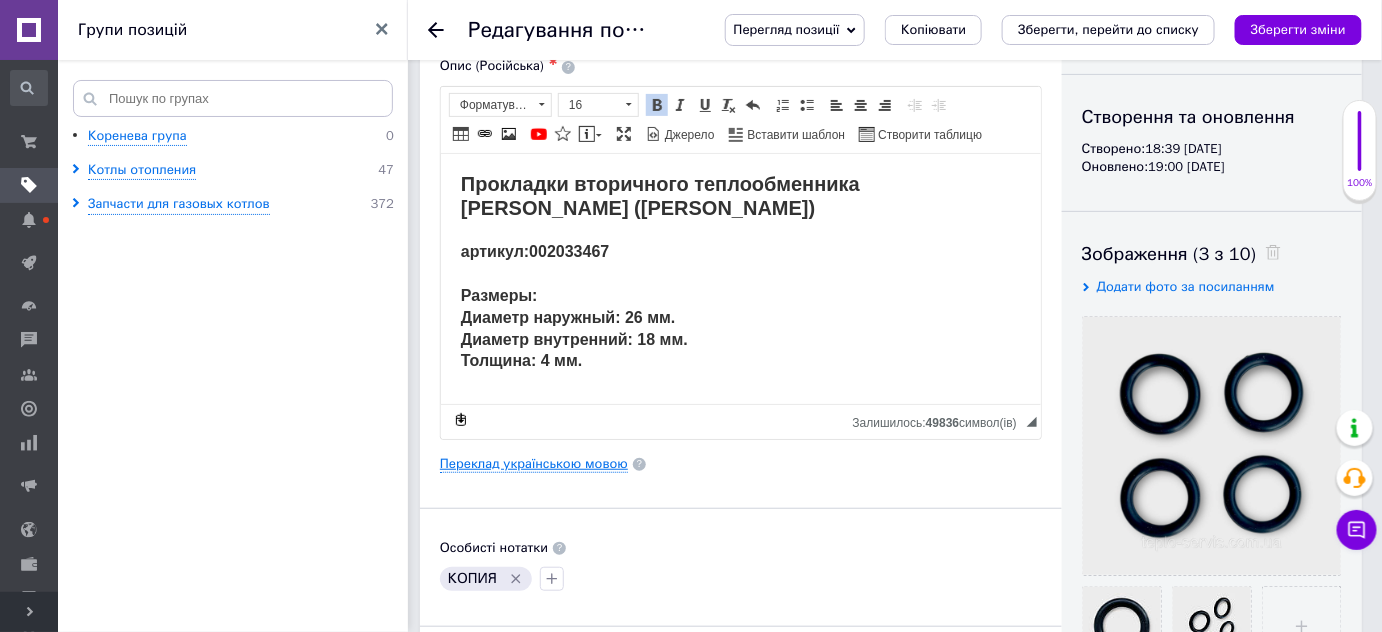 click on "Переклад українською мовою" at bounding box center [534, 464] 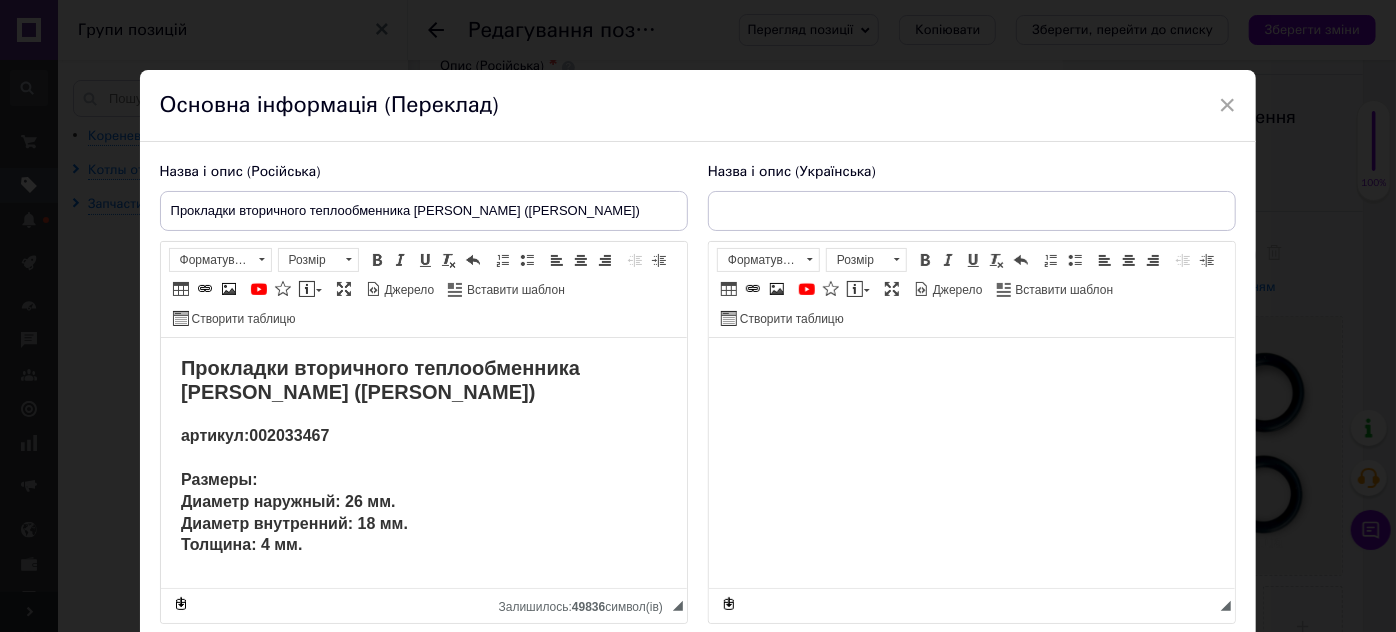 scroll, scrollTop: 0, scrollLeft: 0, axis: both 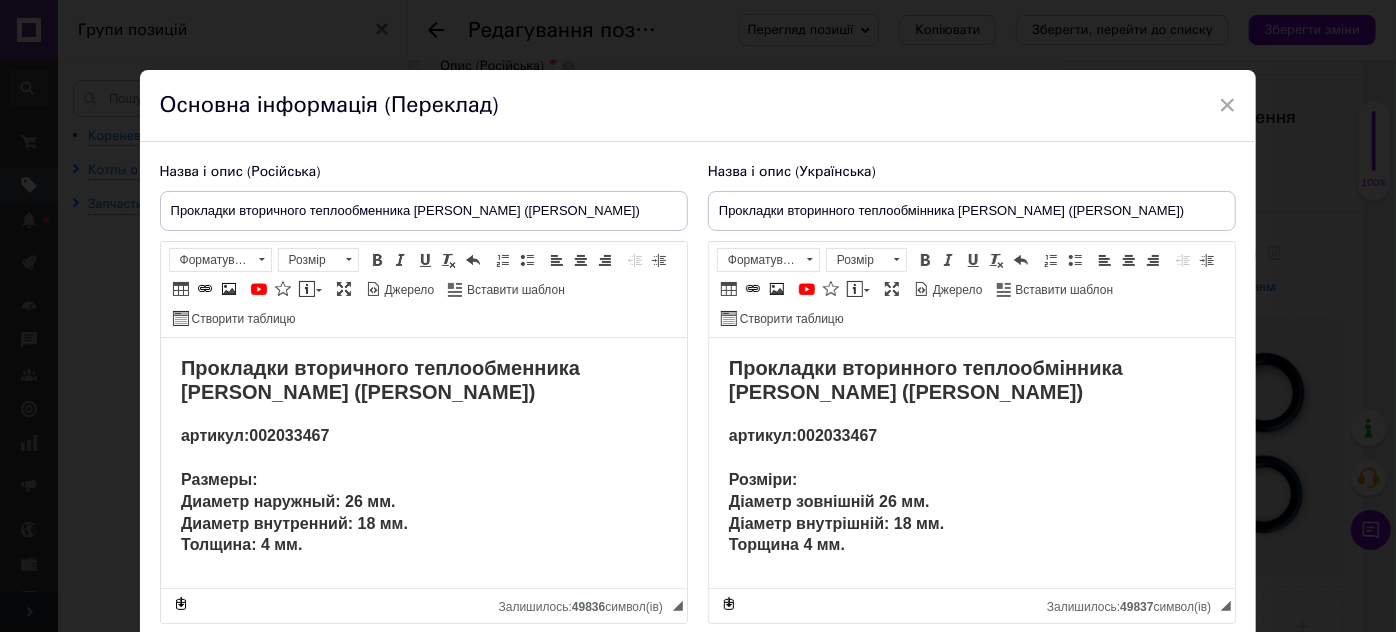 click on "Торщина 4 мм." at bounding box center [786, 544] 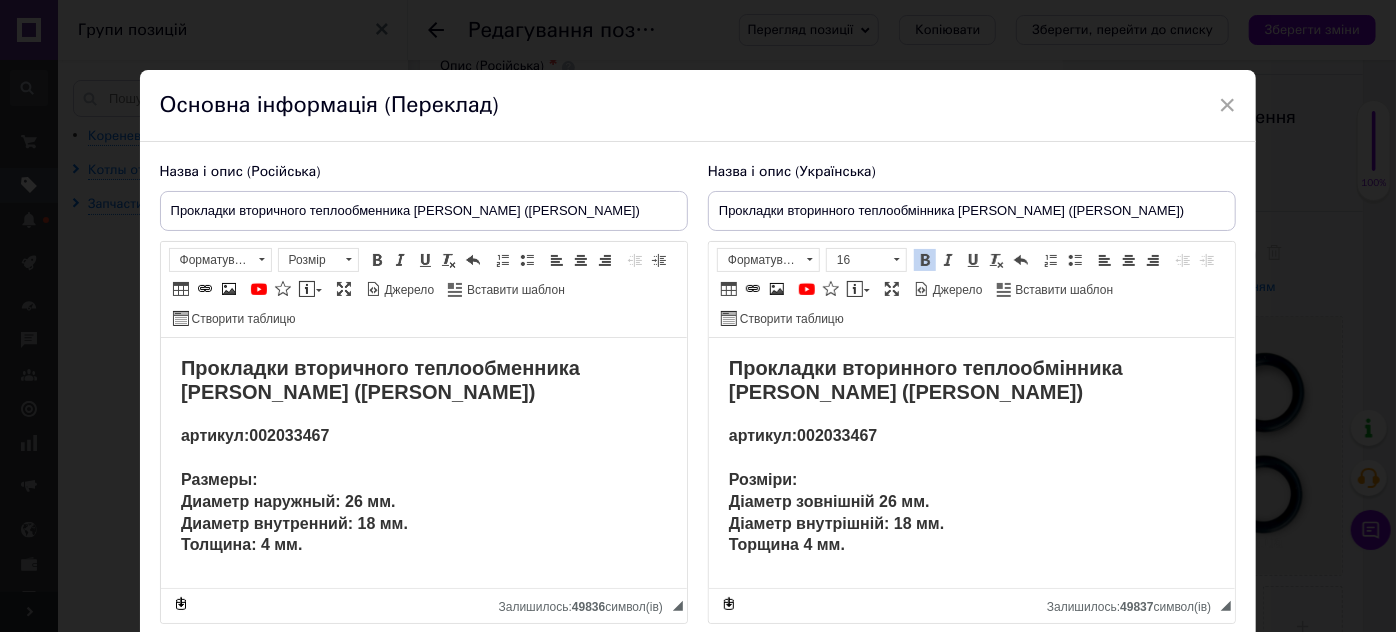 type 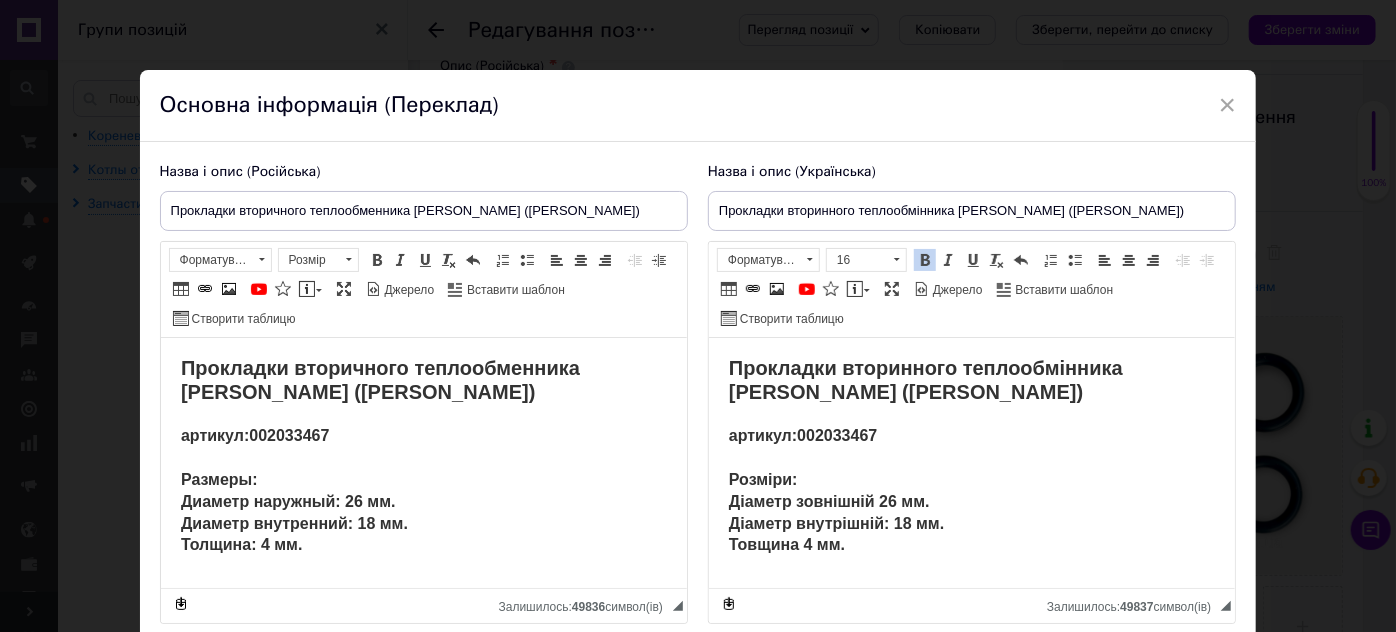 click on "Размеры:  Диаметр наружный: 26 мм. Диаметр внутренний: 18 мм. Толщина: 4 мм." at bounding box center [293, 512] 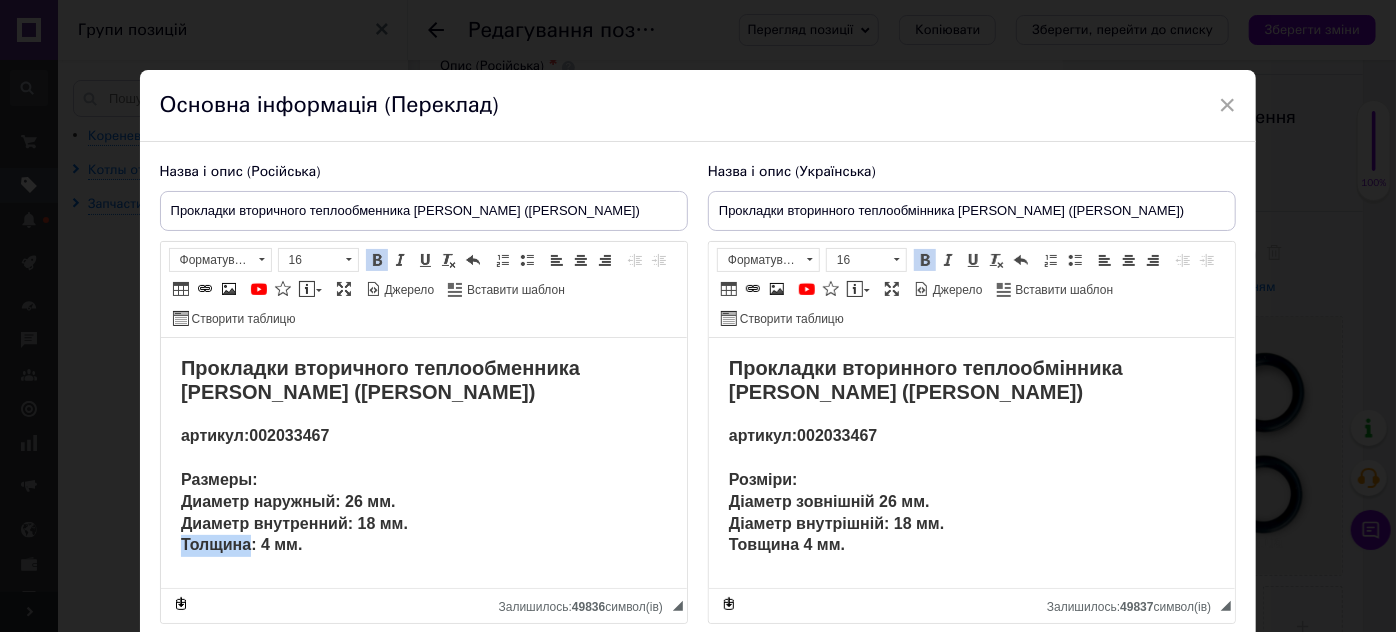 click on "Размеры:  Диаметр наружный: 26 мм. Диаметр внутренний: 18 мм. Толщина: 4 мм." at bounding box center [293, 512] 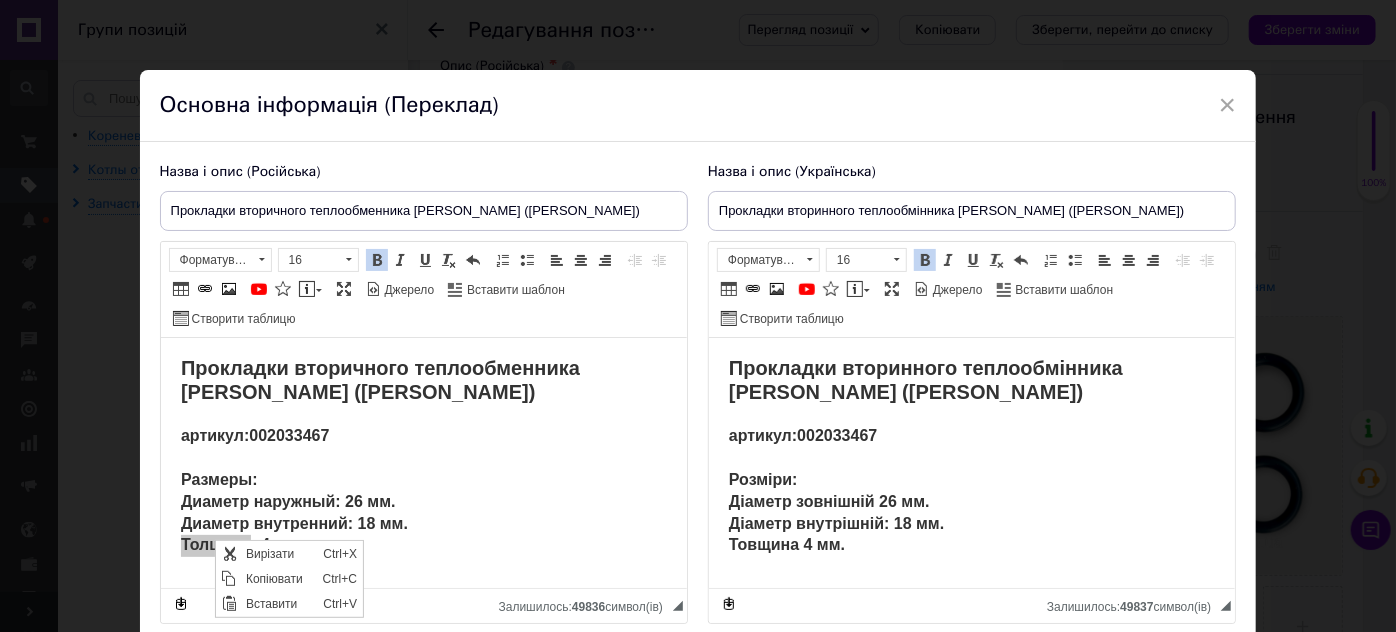 scroll, scrollTop: 0, scrollLeft: 0, axis: both 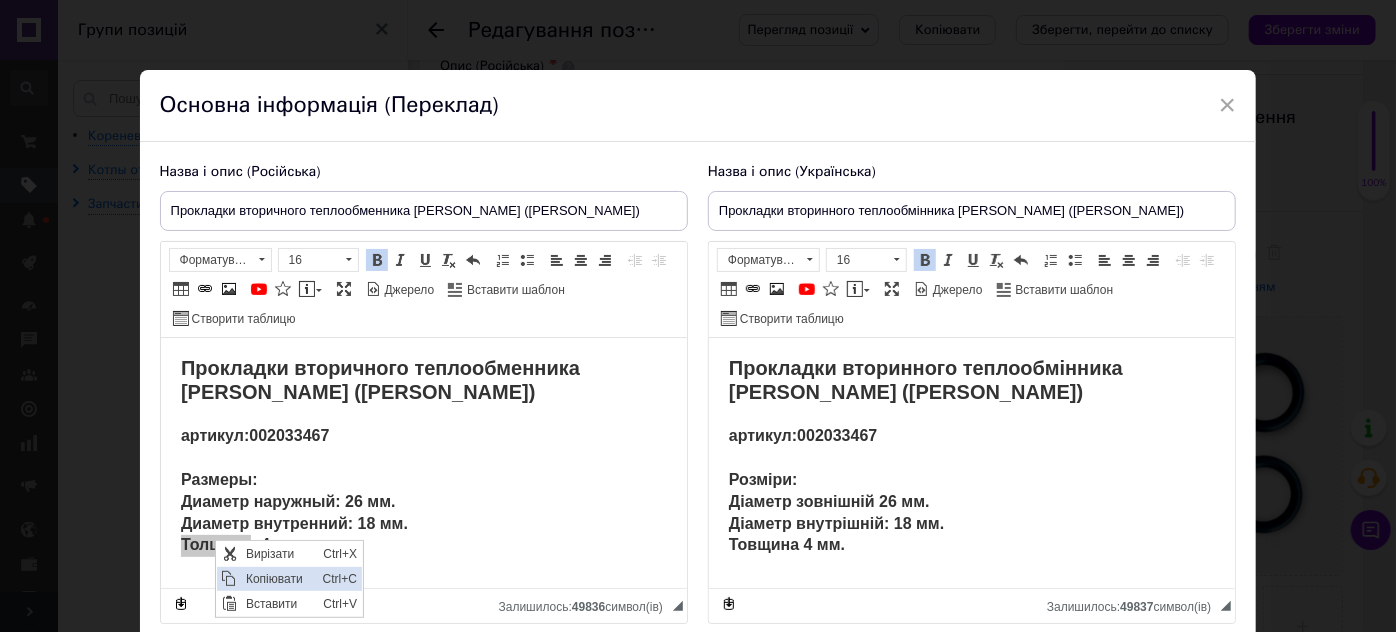 drag, startPoint x: 264, startPoint y: 582, endPoint x: 443, endPoint y: 646, distance: 190.09735 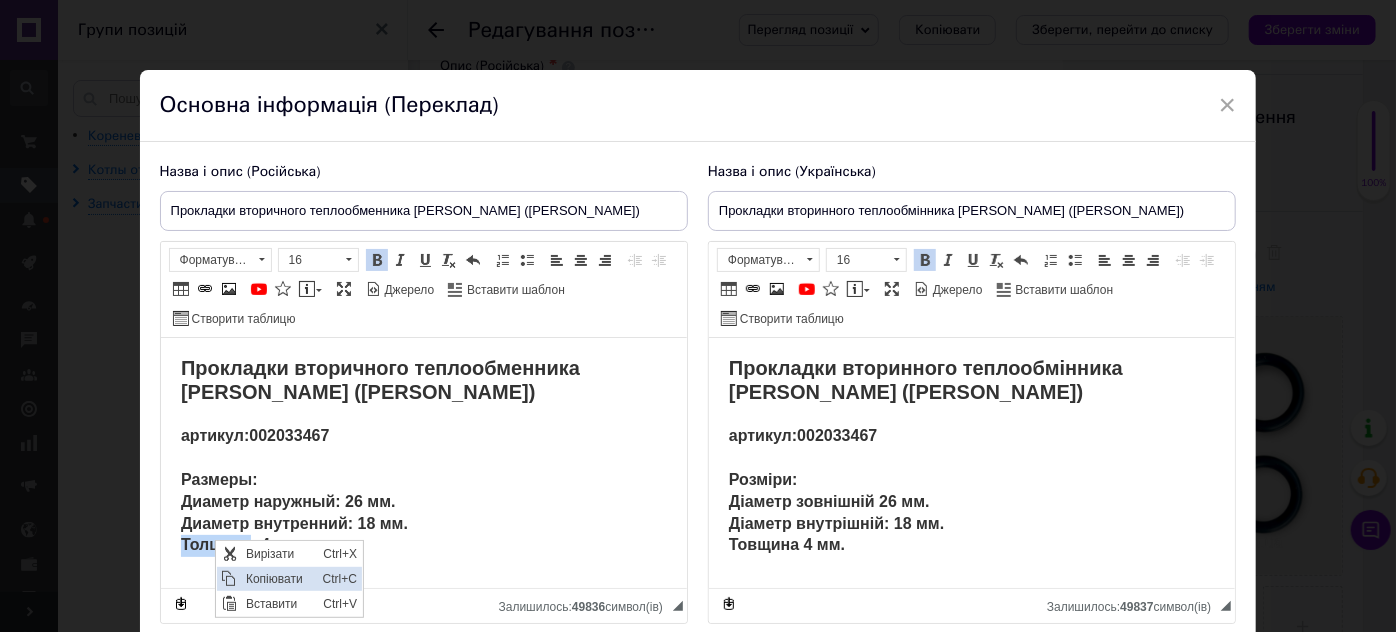 copy on "Толщина" 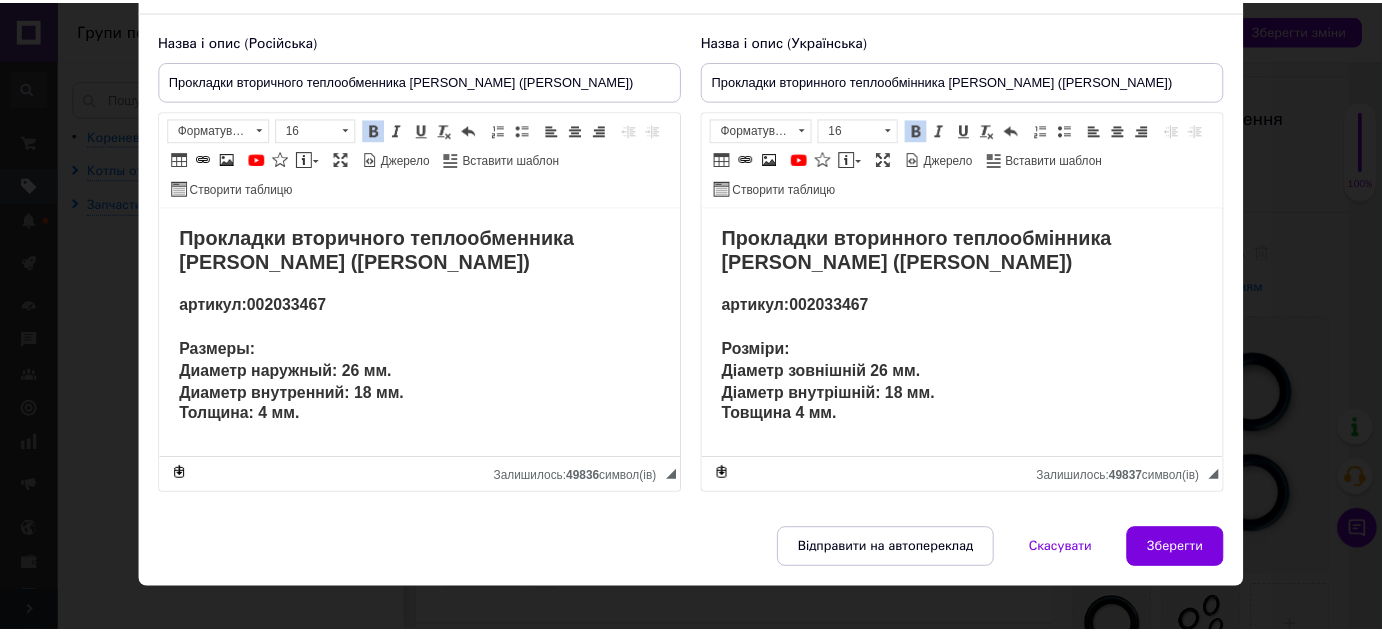 scroll, scrollTop: 153, scrollLeft: 0, axis: vertical 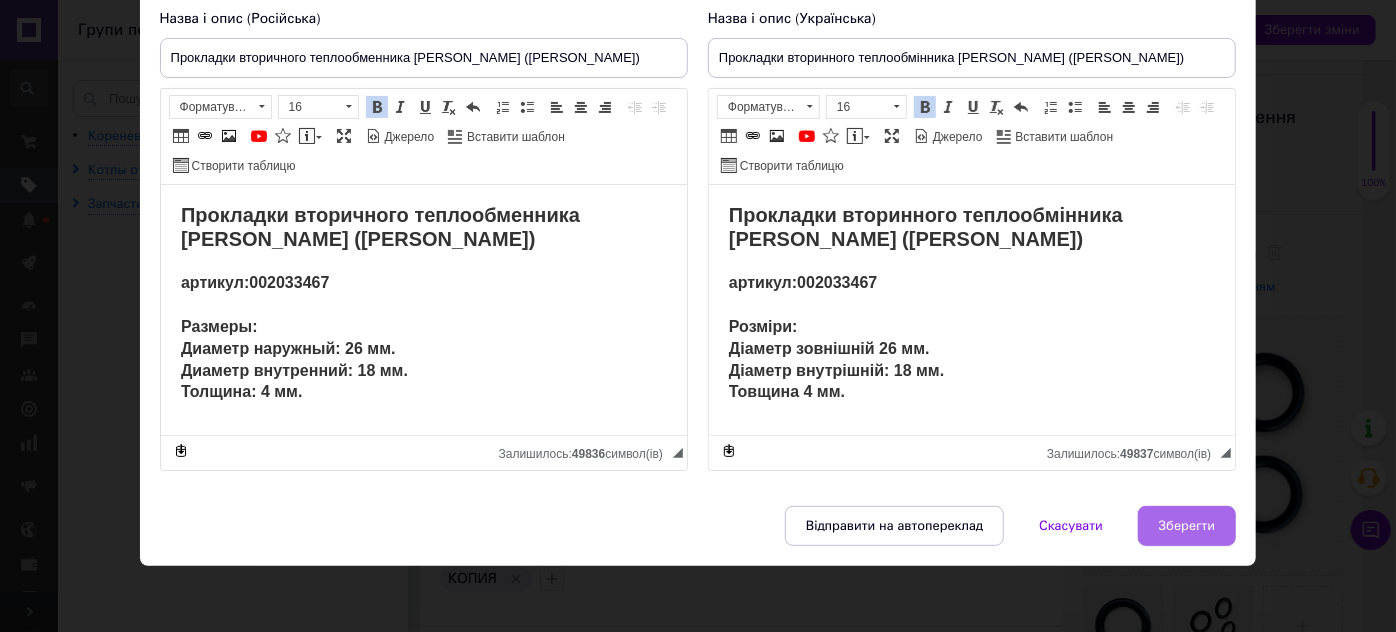 click on "Зберегти" at bounding box center [1187, 526] 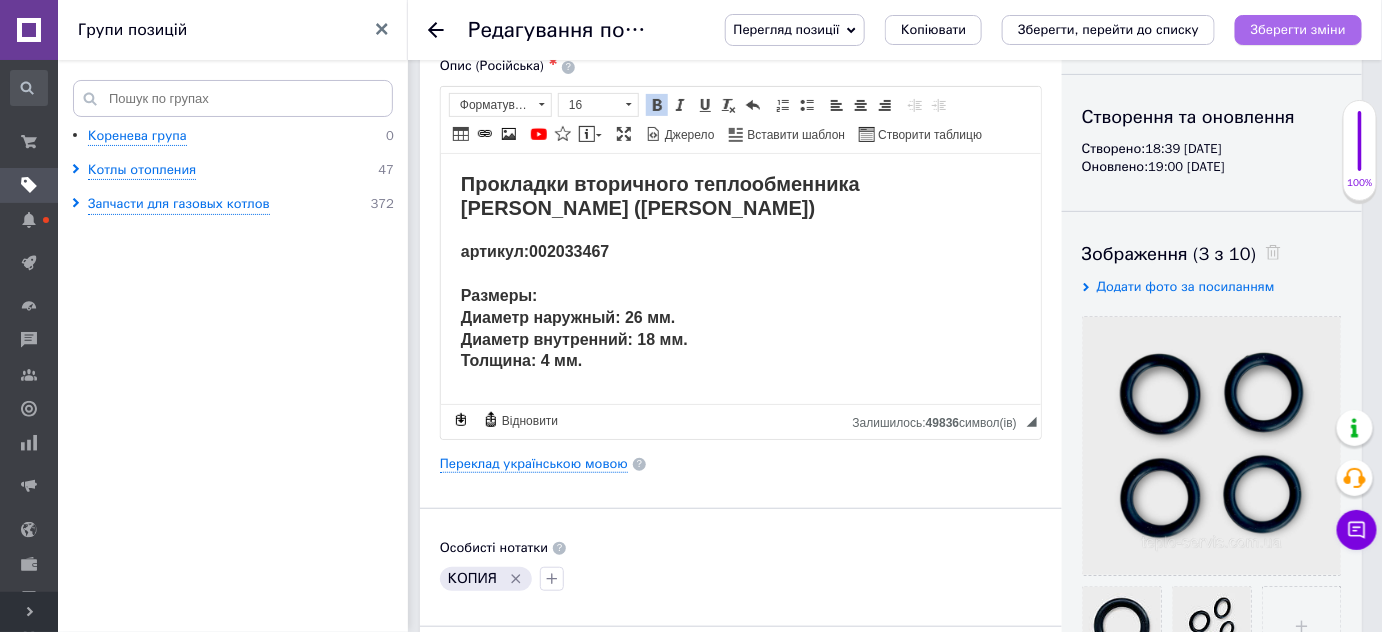 click on "Зберегти зміни" at bounding box center [1298, 29] 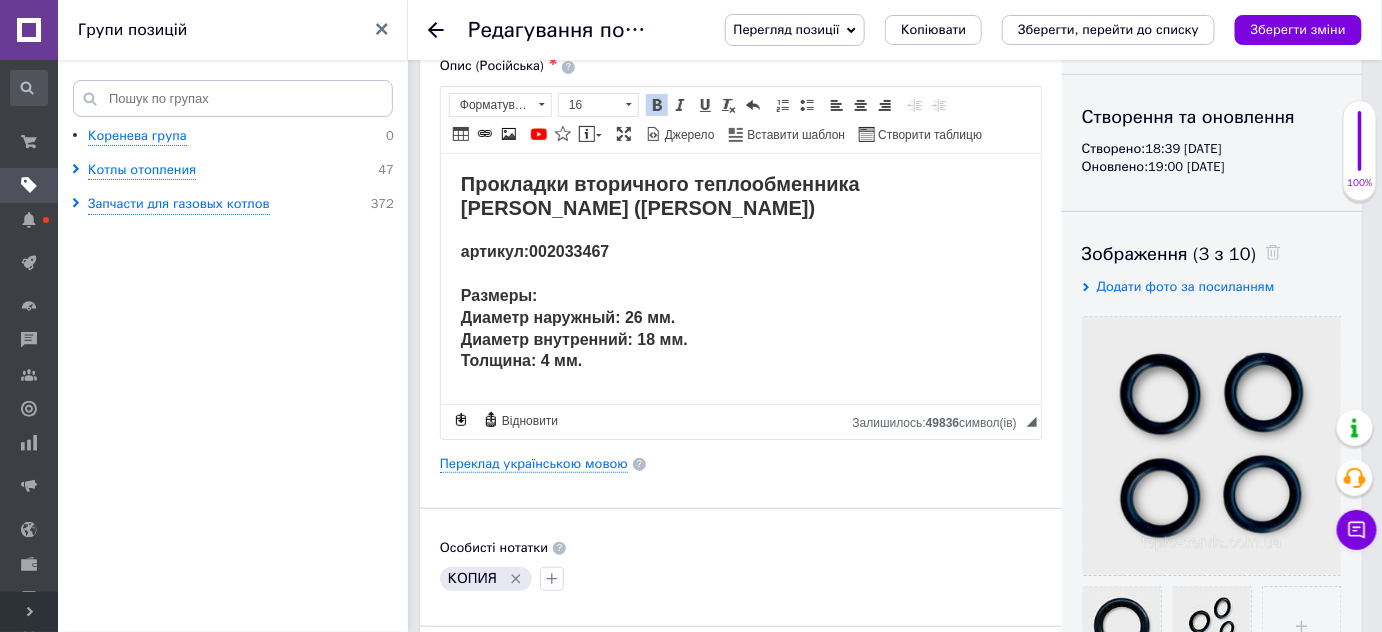 click on "002033467" at bounding box center (568, 250) 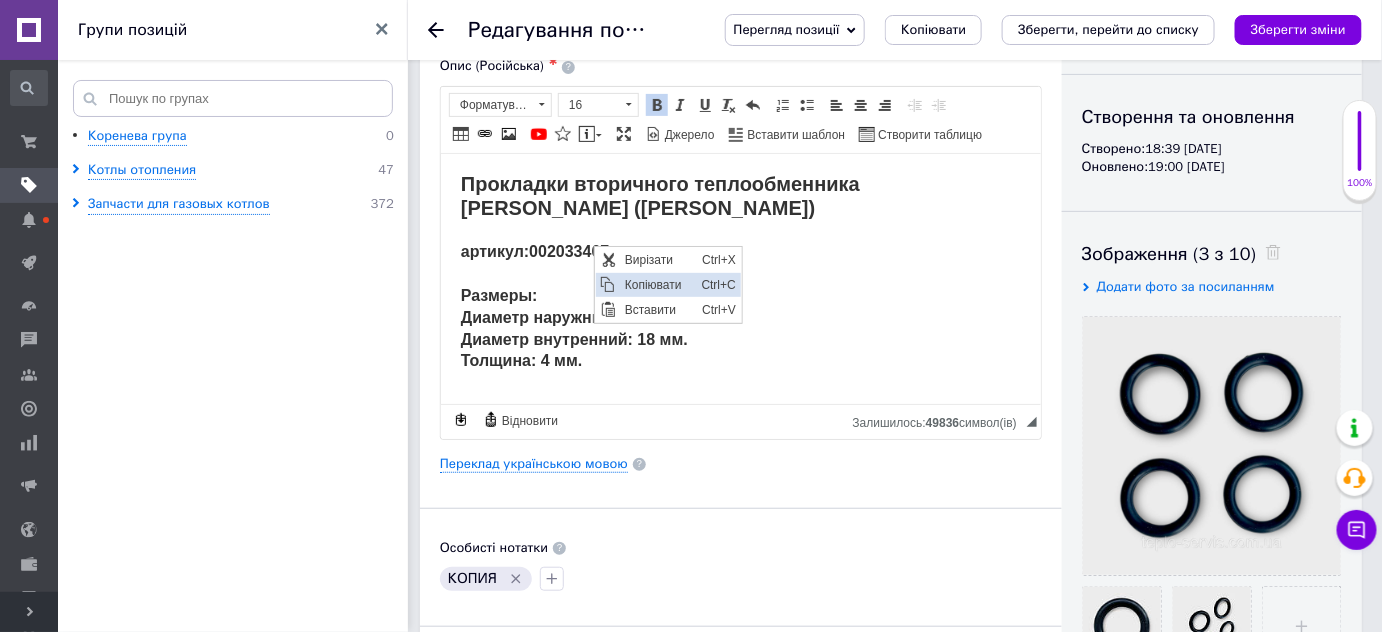 click on "Копіювати" at bounding box center (657, 285) 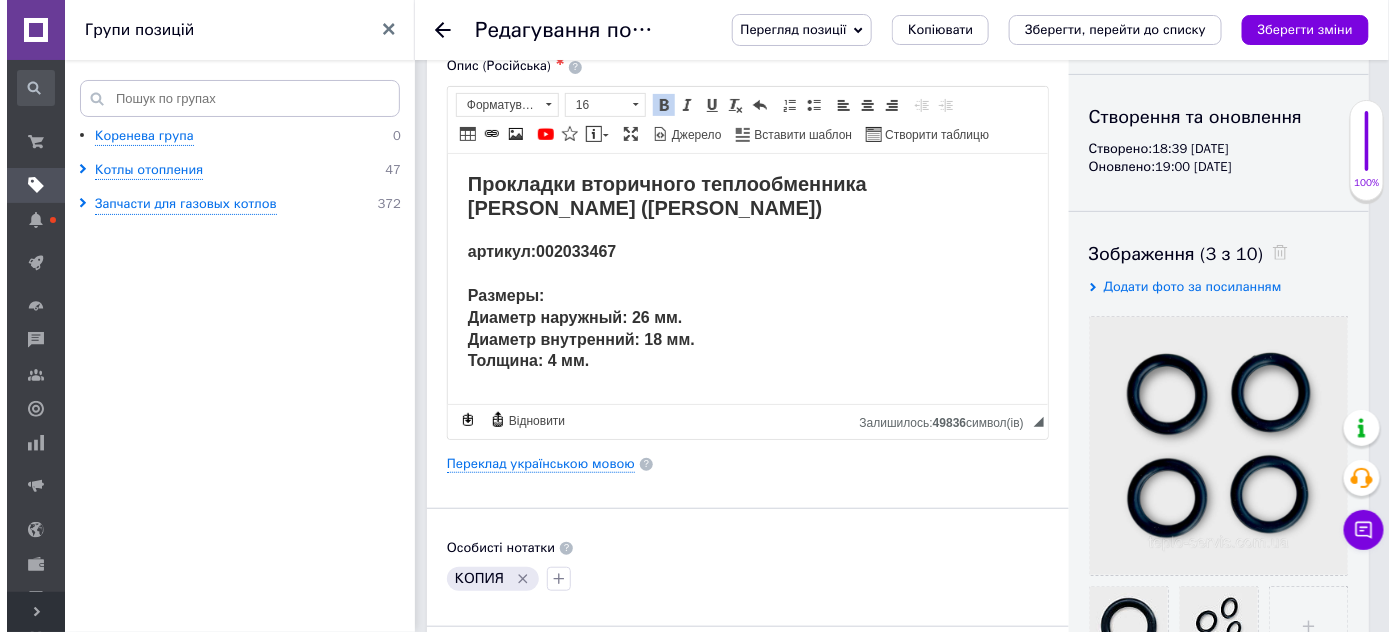 scroll, scrollTop: 0, scrollLeft: 0, axis: both 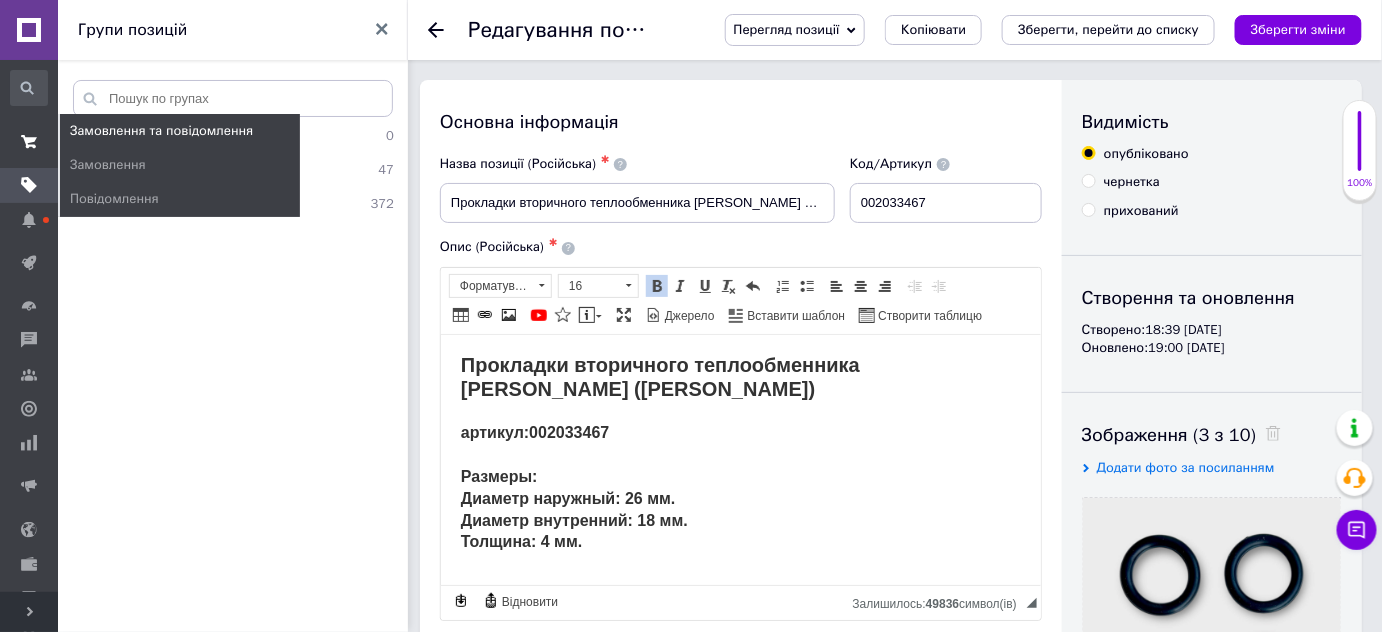 click 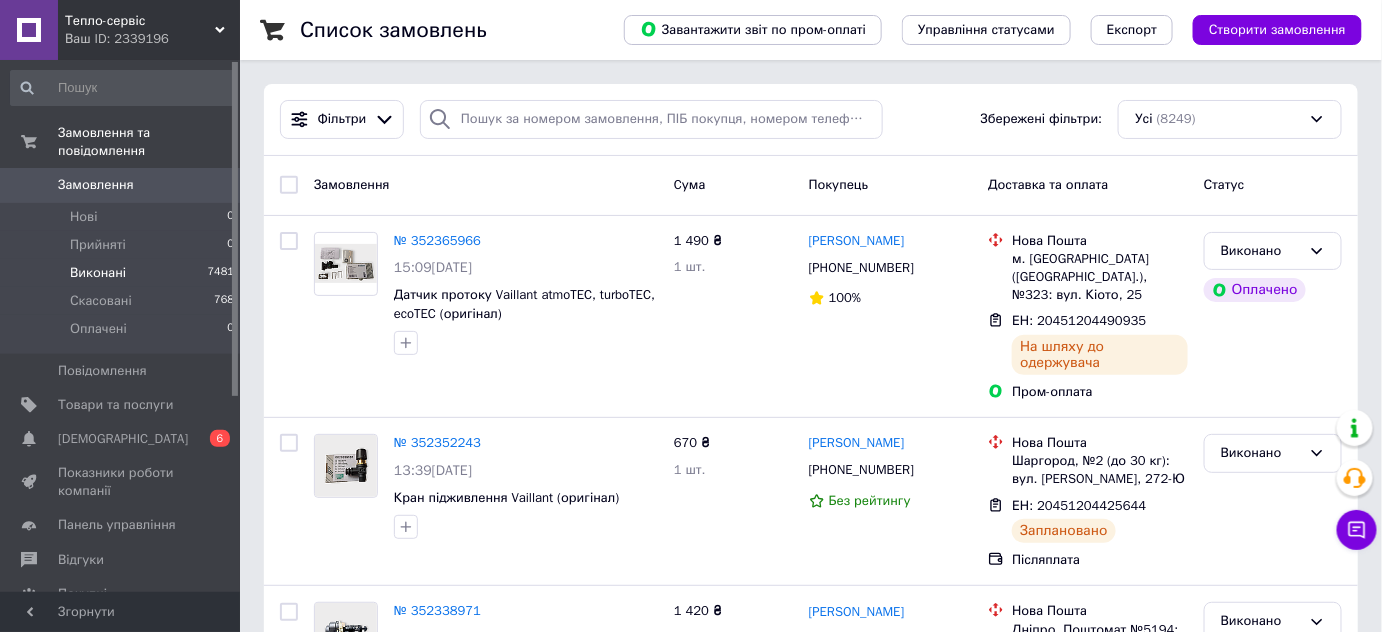 click on "Виконані" at bounding box center (98, 273) 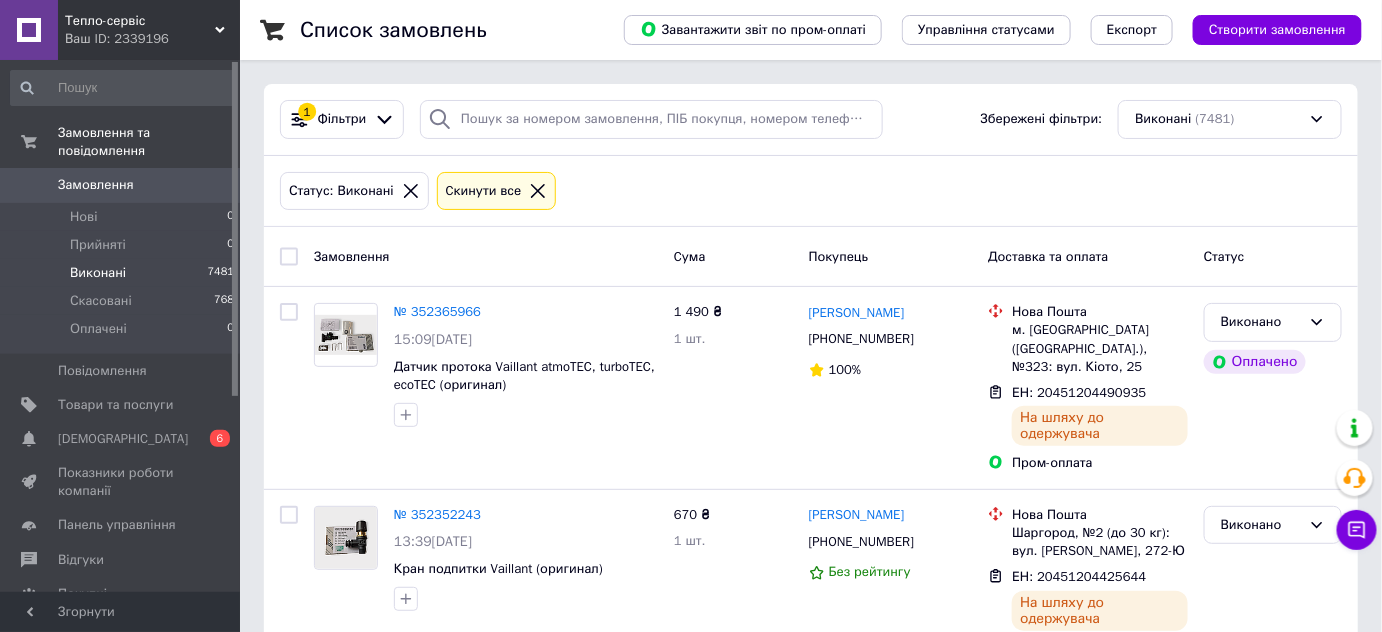 click on "Виконані" at bounding box center [98, 273] 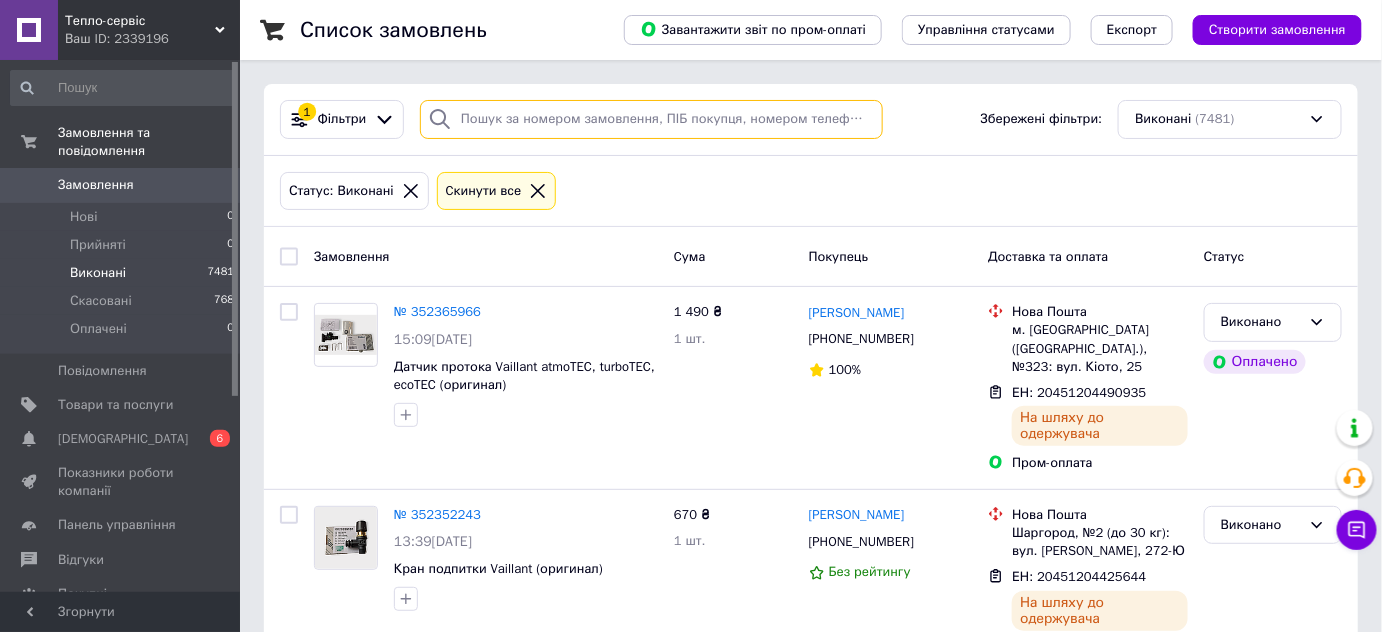 click at bounding box center [651, 119] 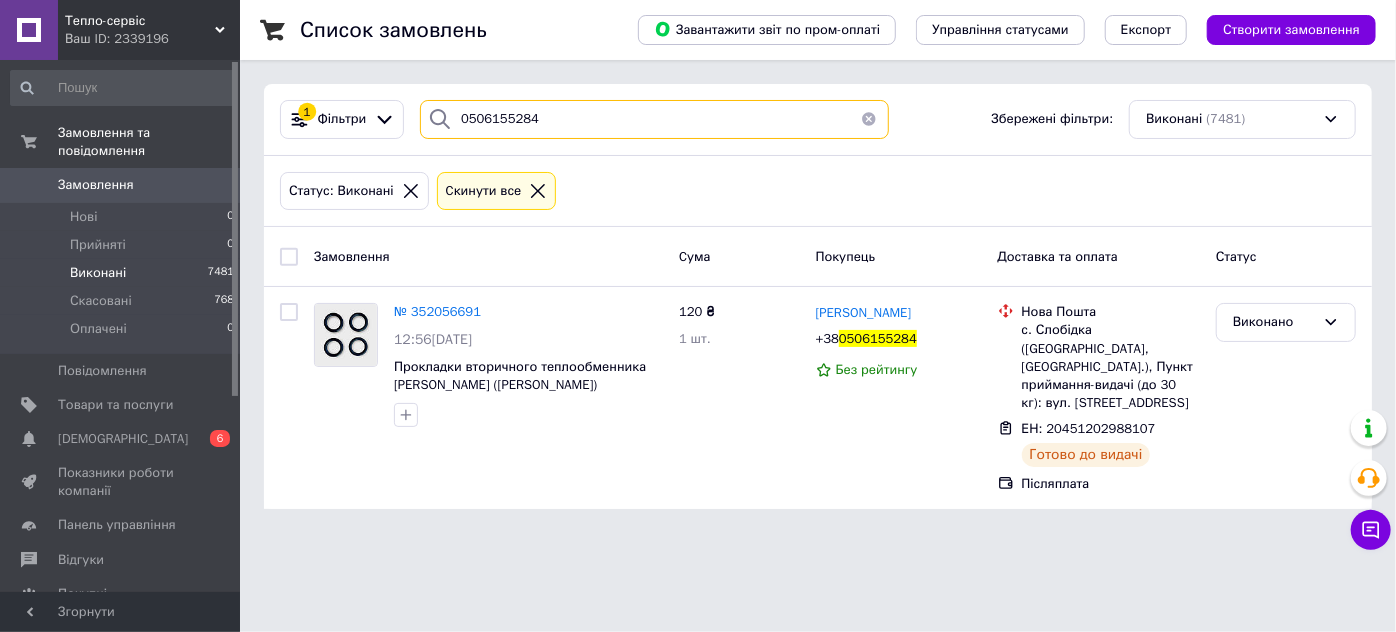 type on "0506155284" 